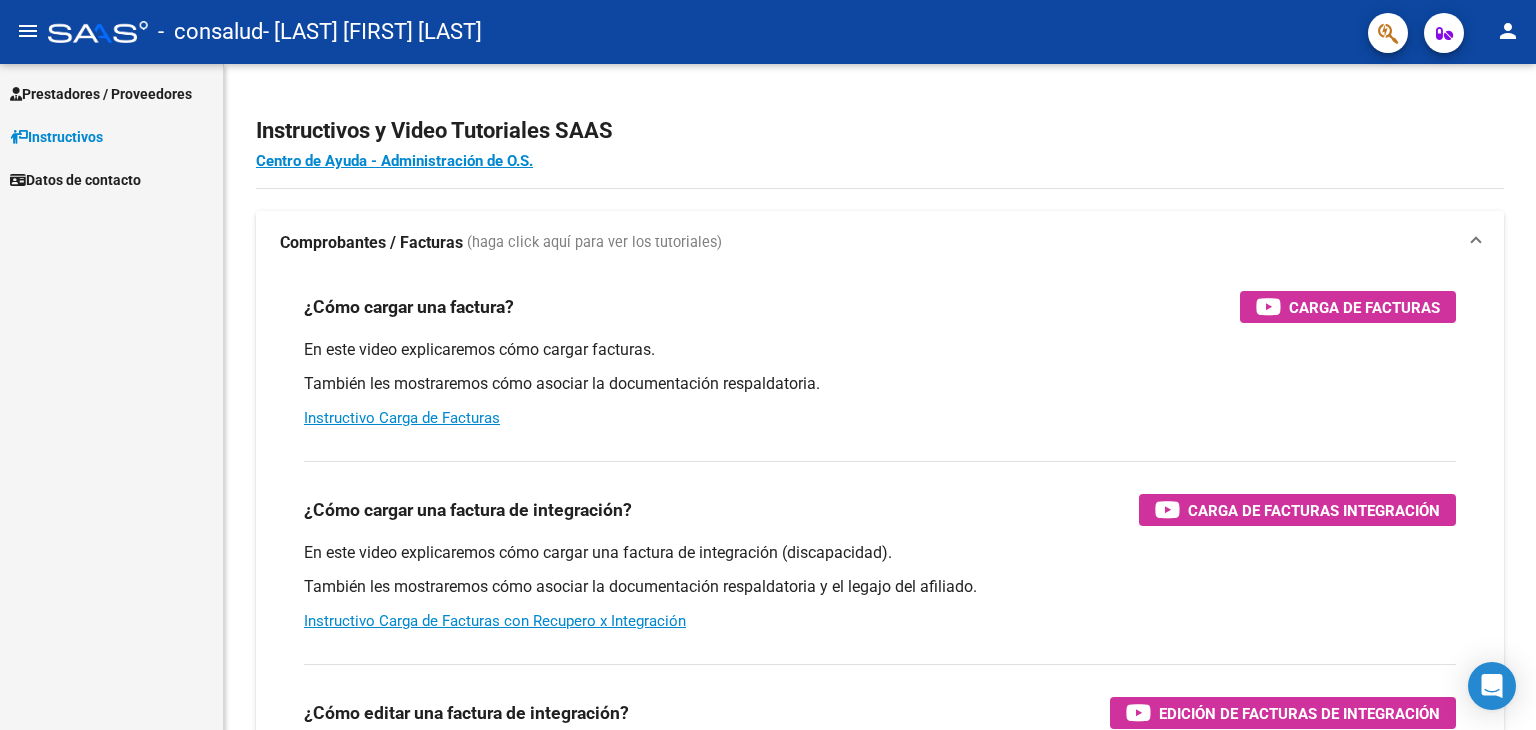 scroll, scrollTop: 0, scrollLeft: 0, axis: both 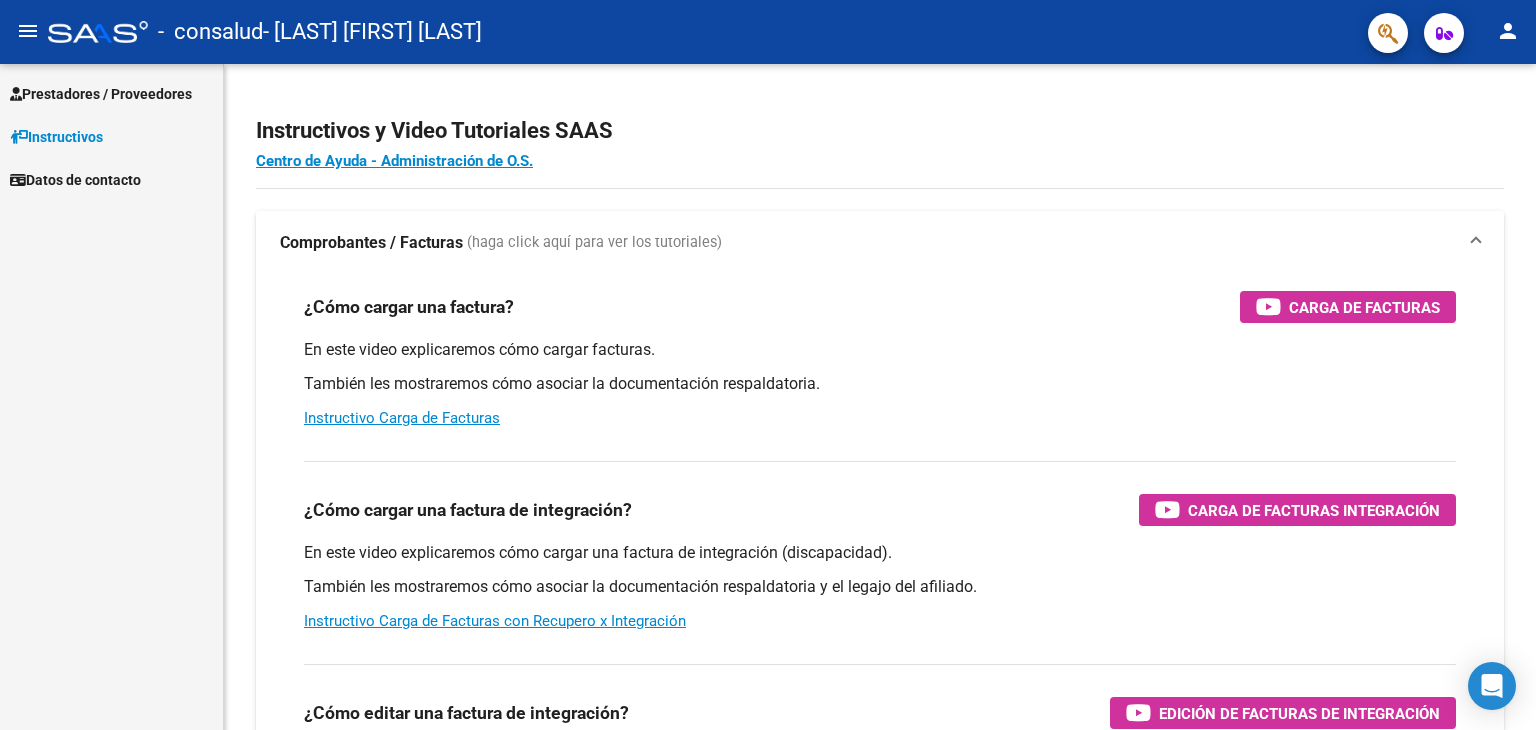 click on "Prestadores / Proveedores" at bounding box center (101, 94) 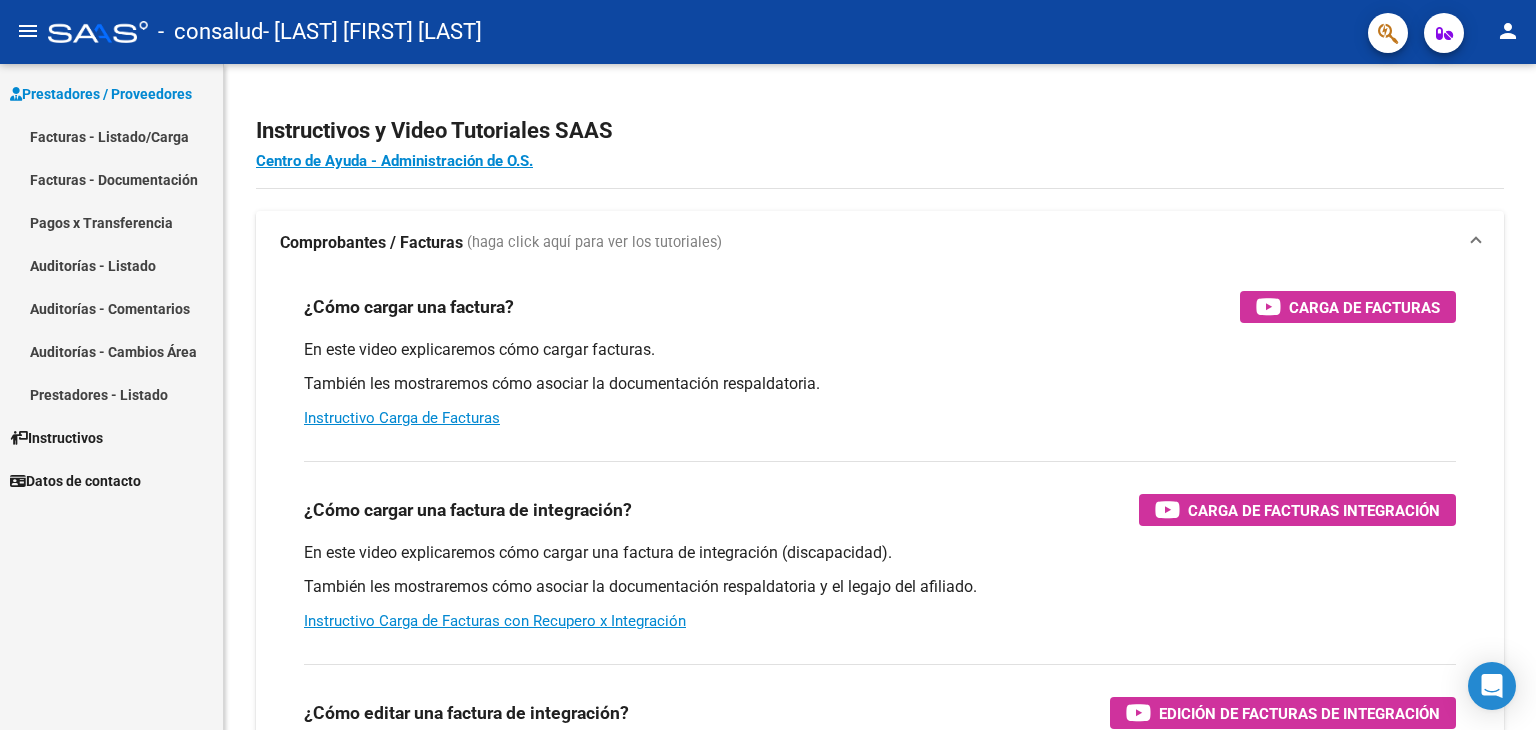 click on "Facturas - Documentación" at bounding box center (111, 179) 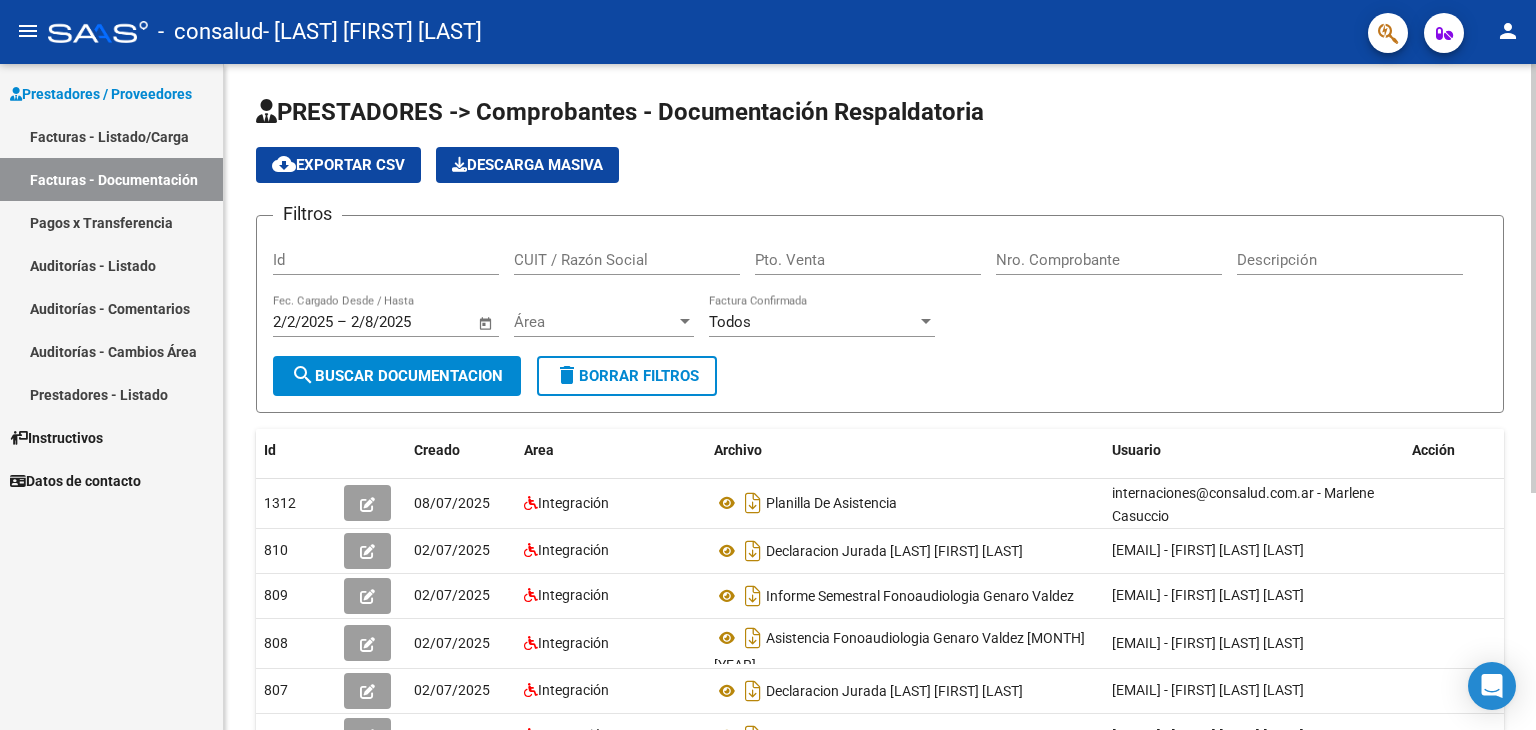 click on "search  Buscar Documentacion" 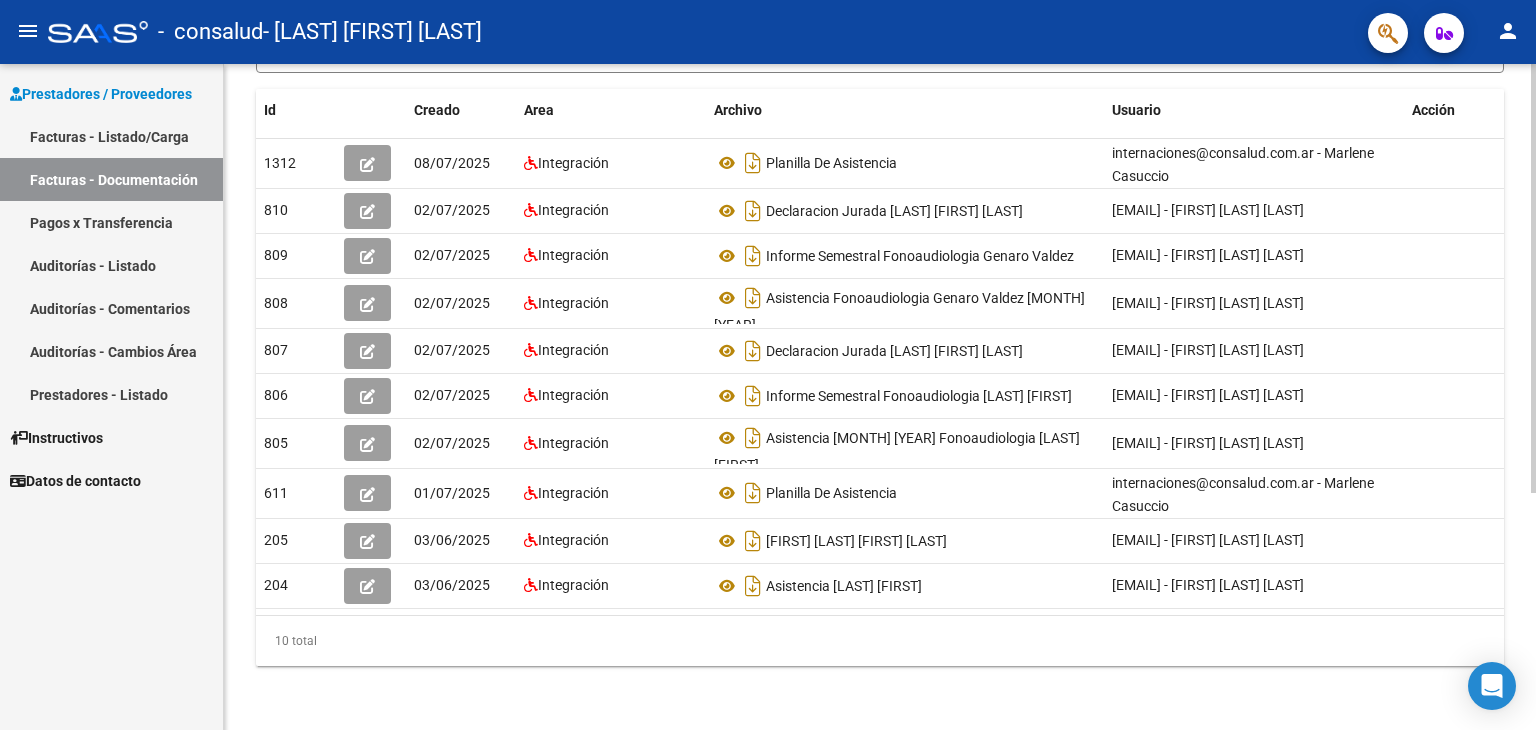 scroll, scrollTop: 0, scrollLeft: 0, axis: both 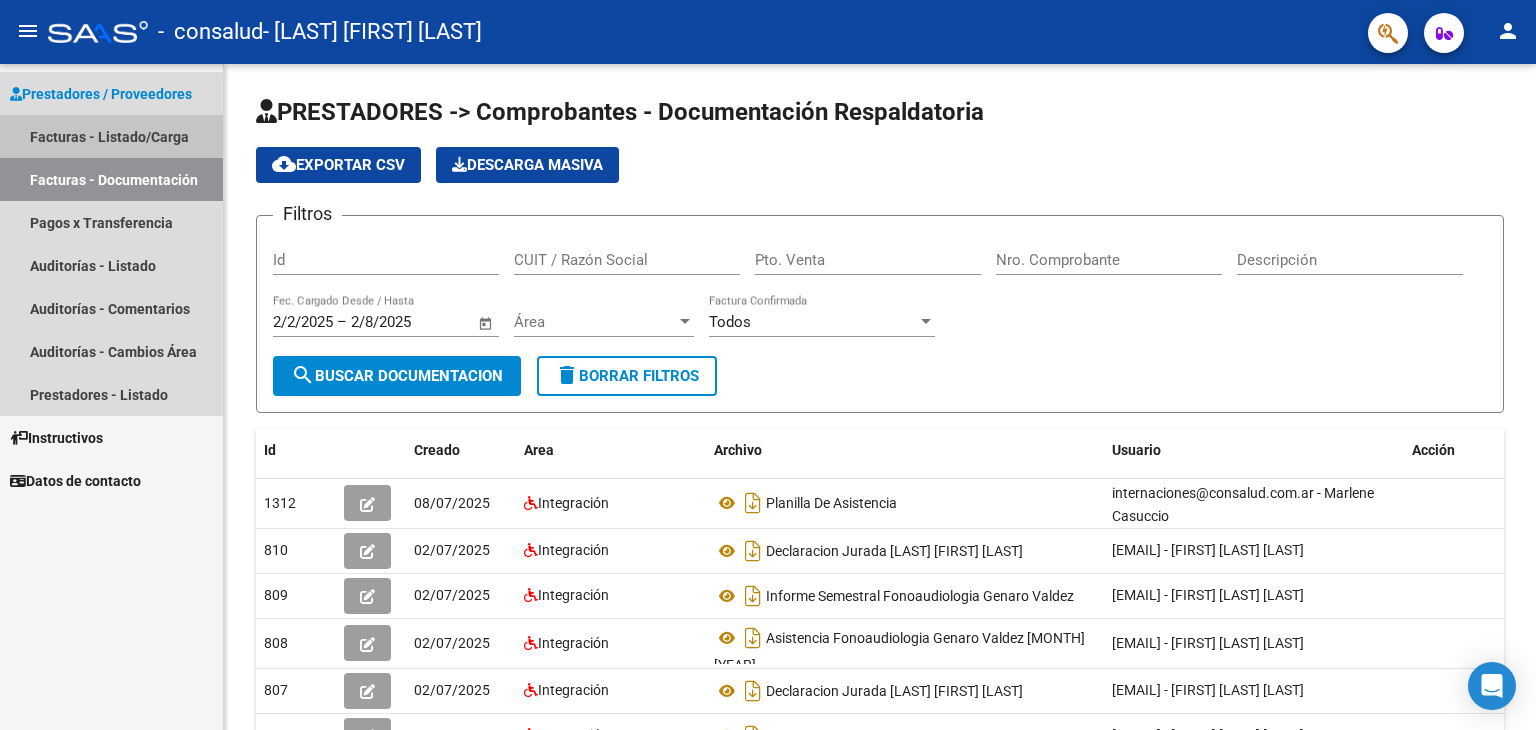 click on "Facturas - Listado/Carga" at bounding box center (111, 136) 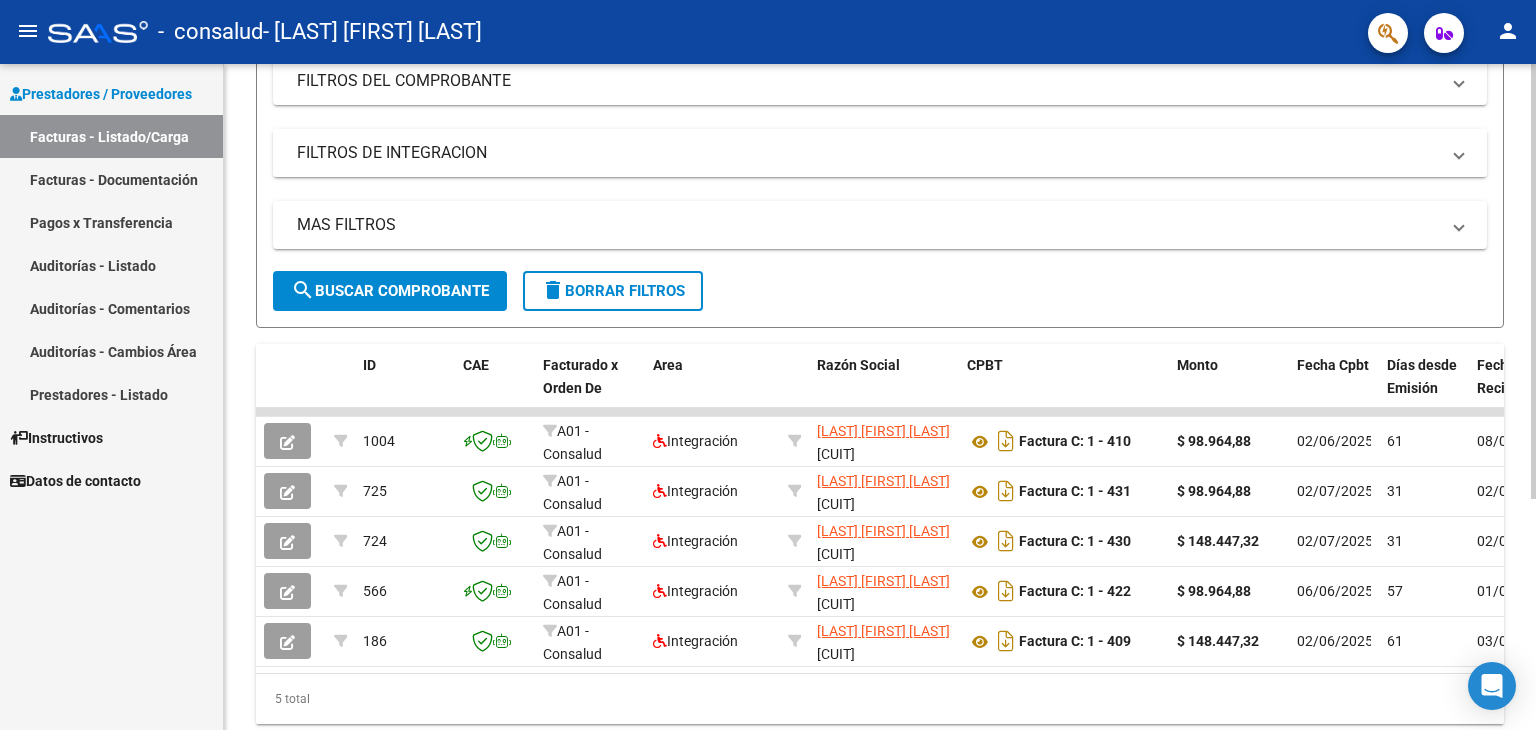 scroll, scrollTop: 0, scrollLeft: 0, axis: both 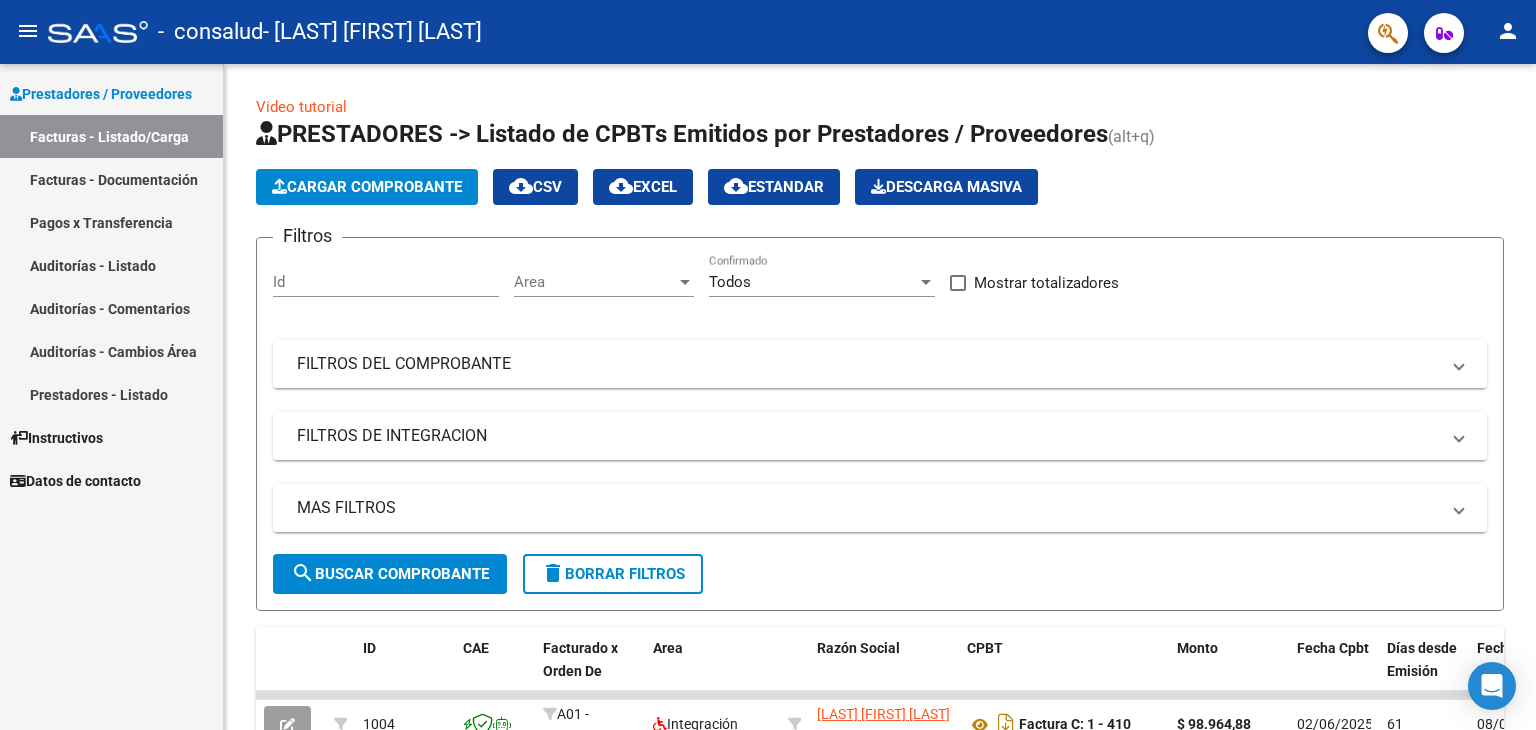 click on "Facturas - Documentación" at bounding box center (111, 179) 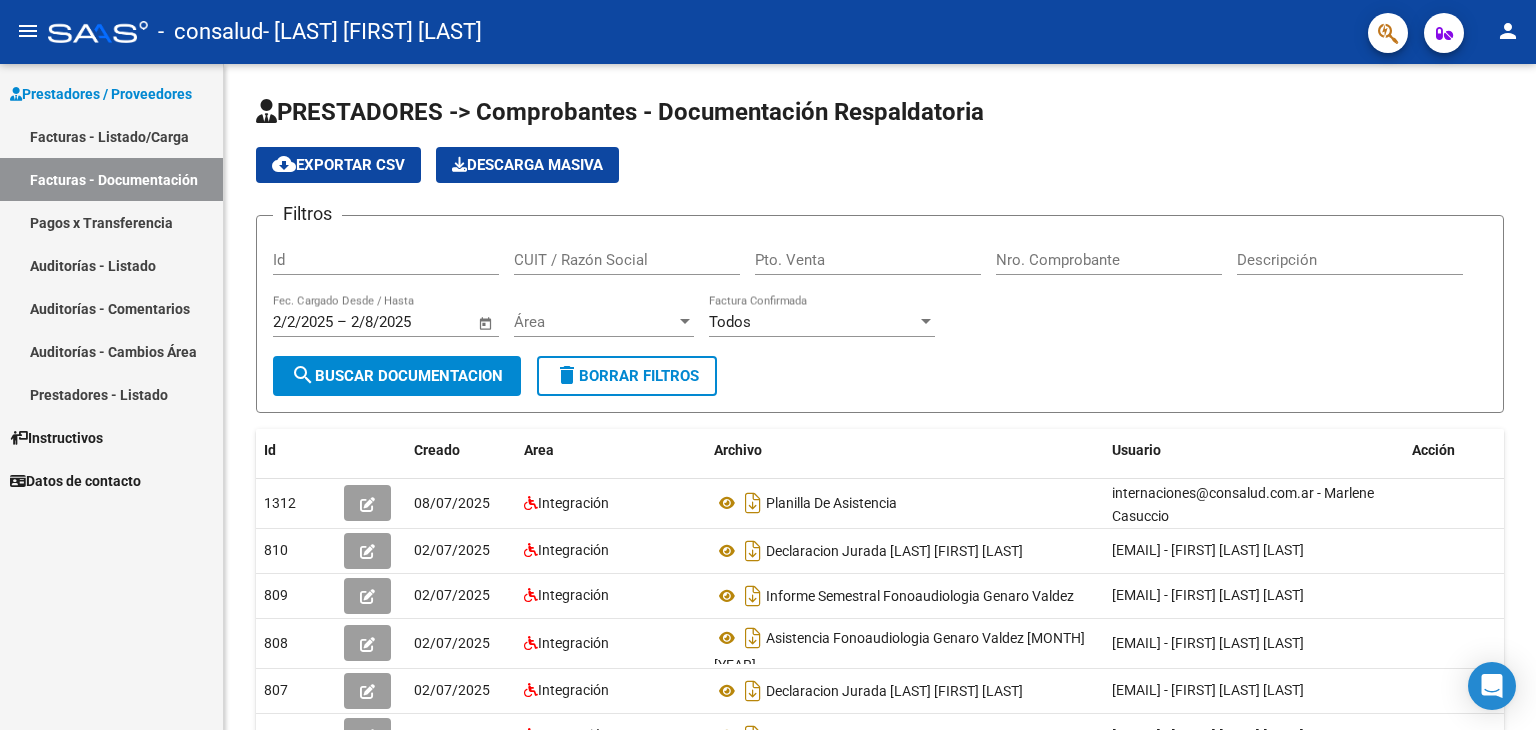 click on "Facturas - Listado/Carga" at bounding box center (111, 136) 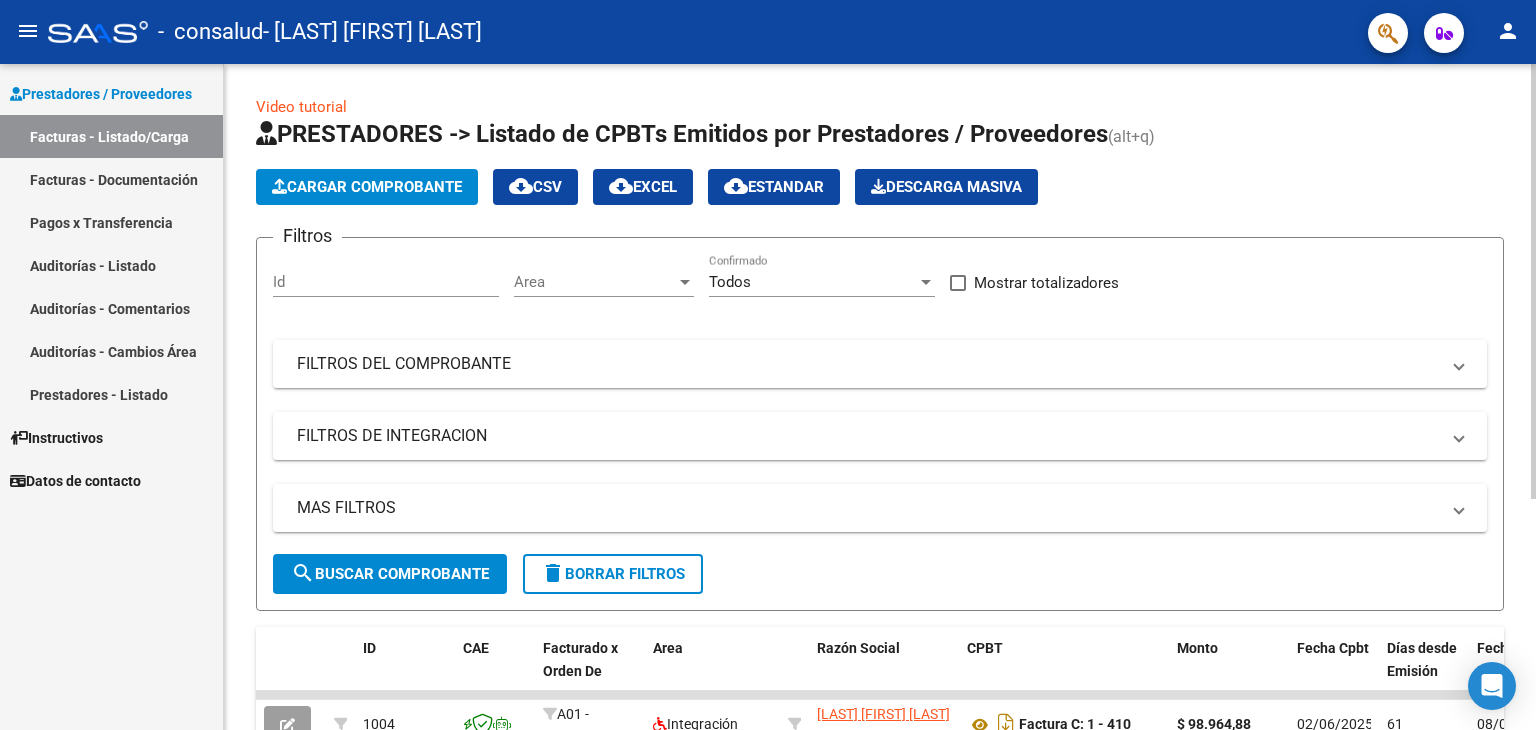 click on "Cargar Comprobante" 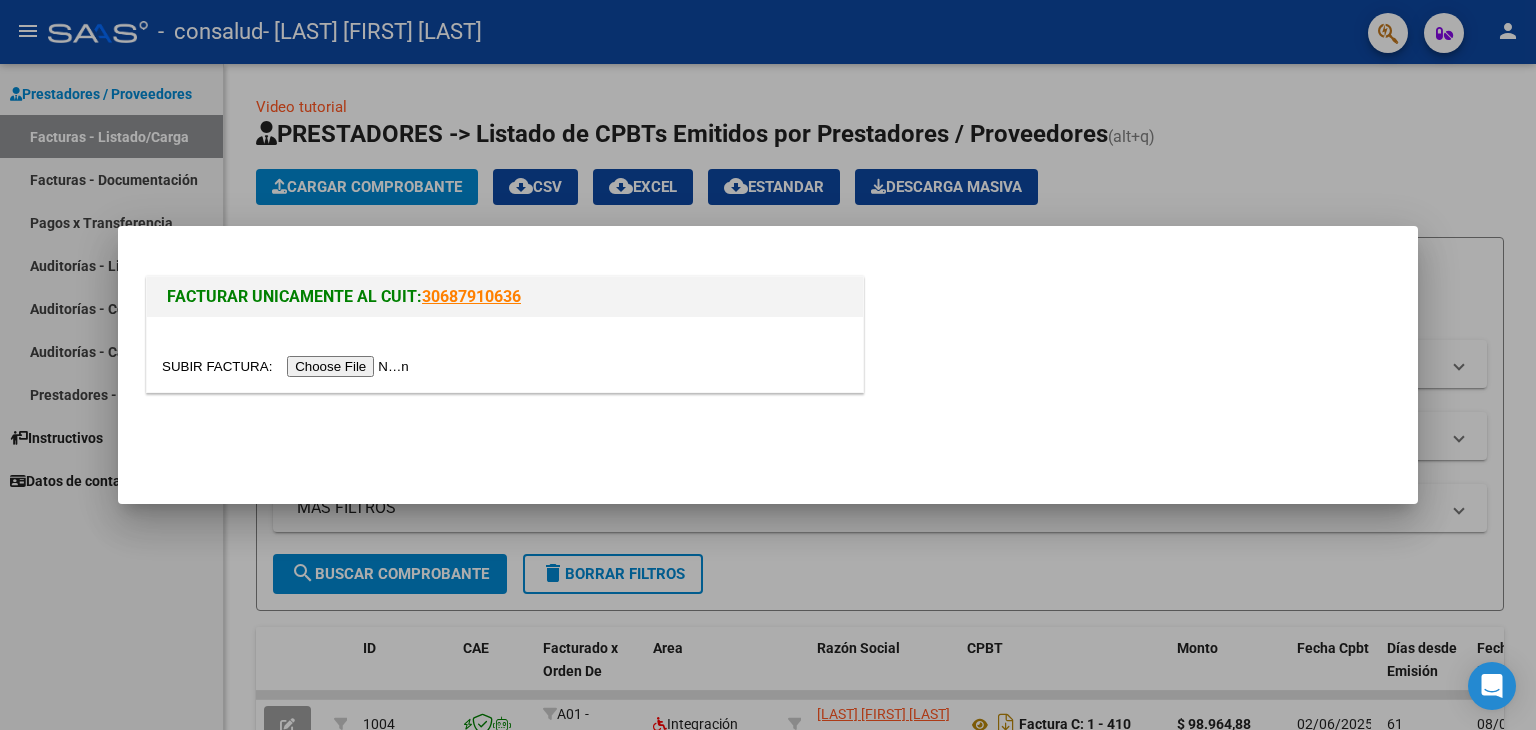 click at bounding box center [288, 366] 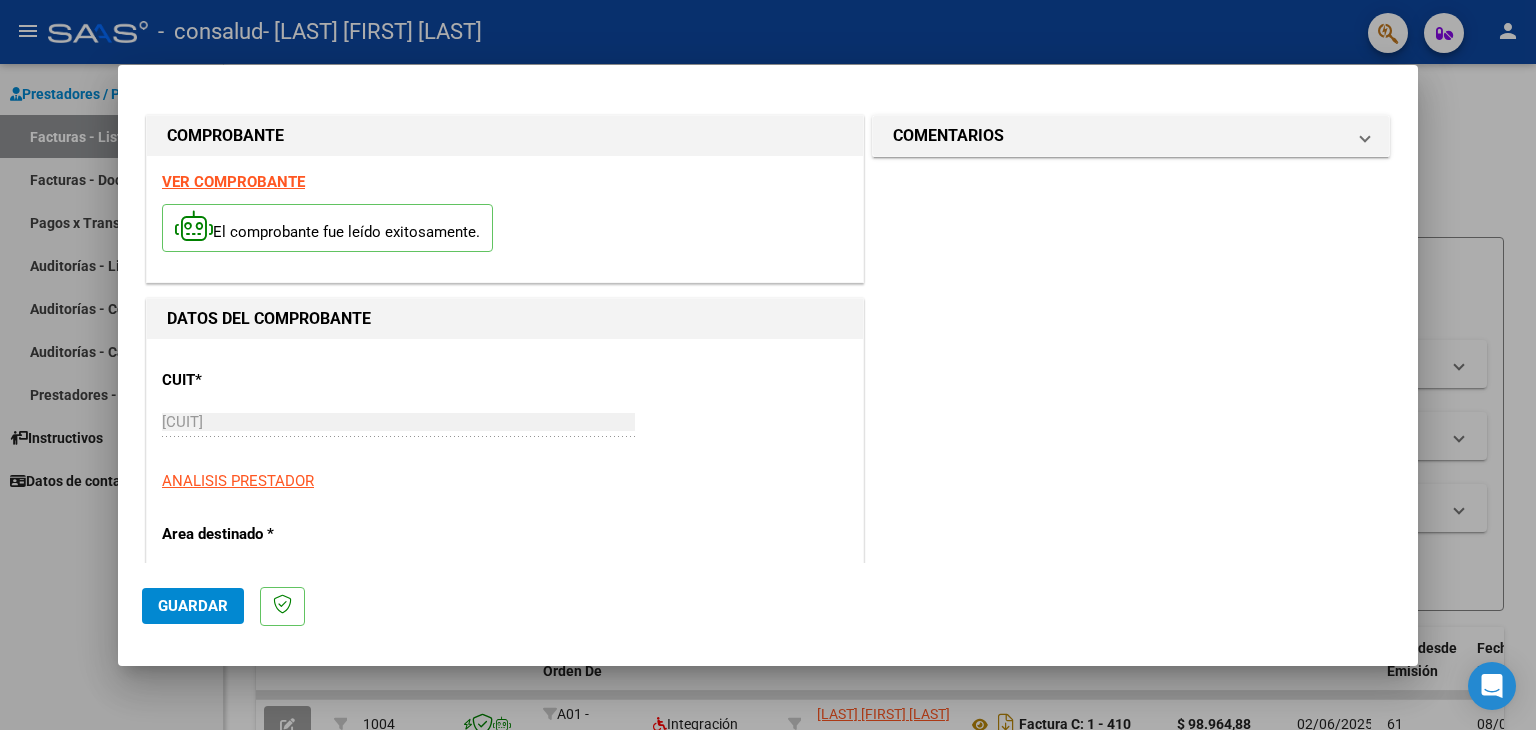 click on "Guardar" 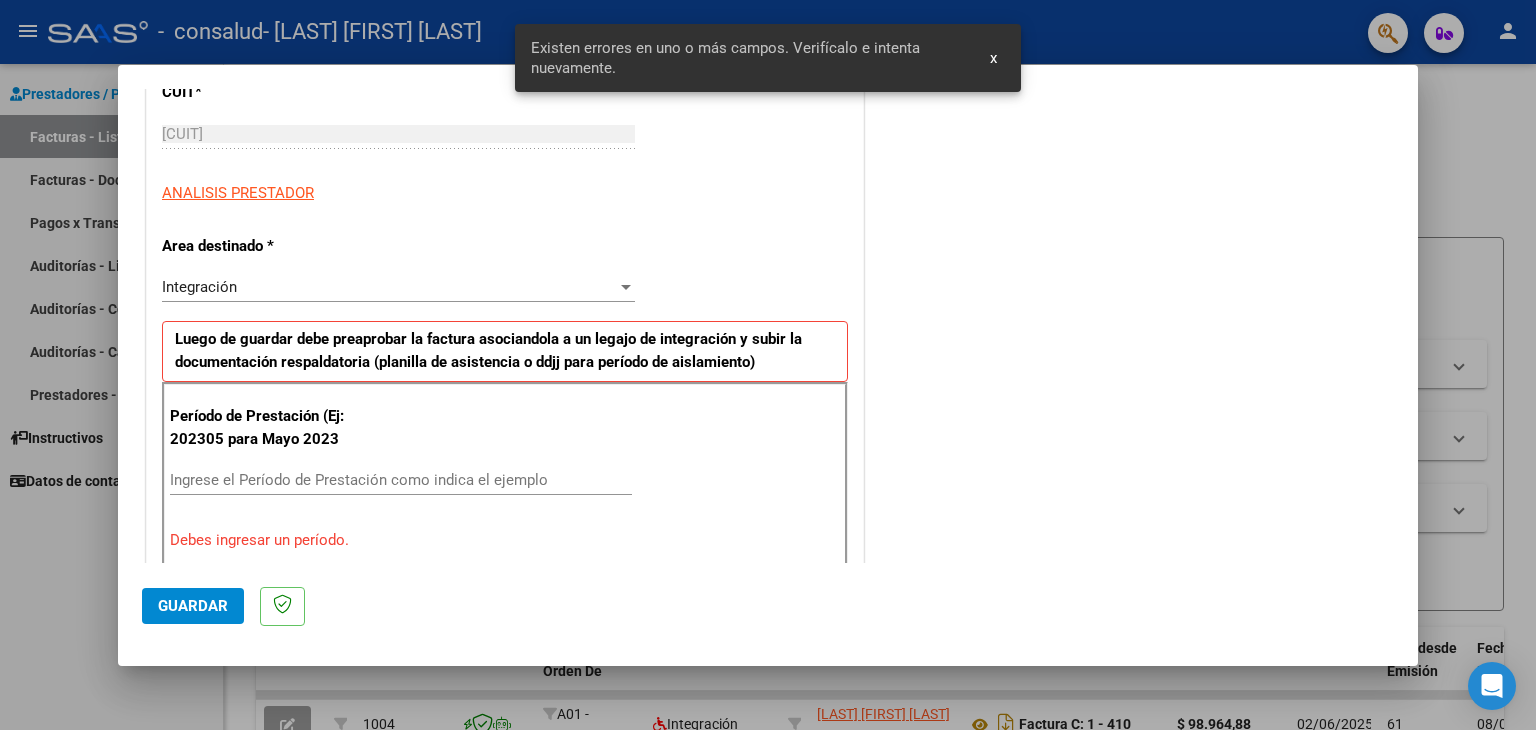scroll, scrollTop: 420, scrollLeft: 0, axis: vertical 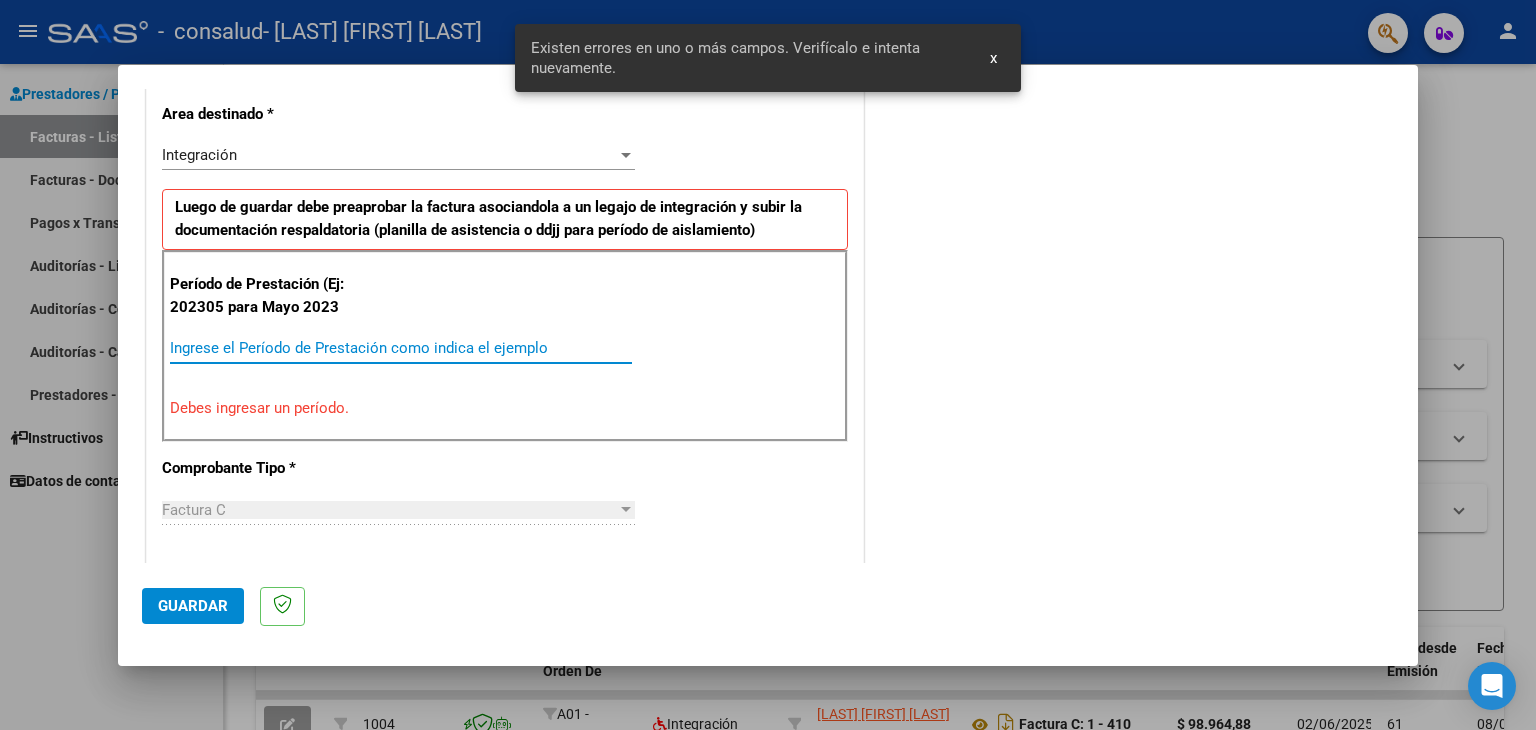 click on "Ingrese el Período de Prestación como indica el ejemplo" at bounding box center (401, 348) 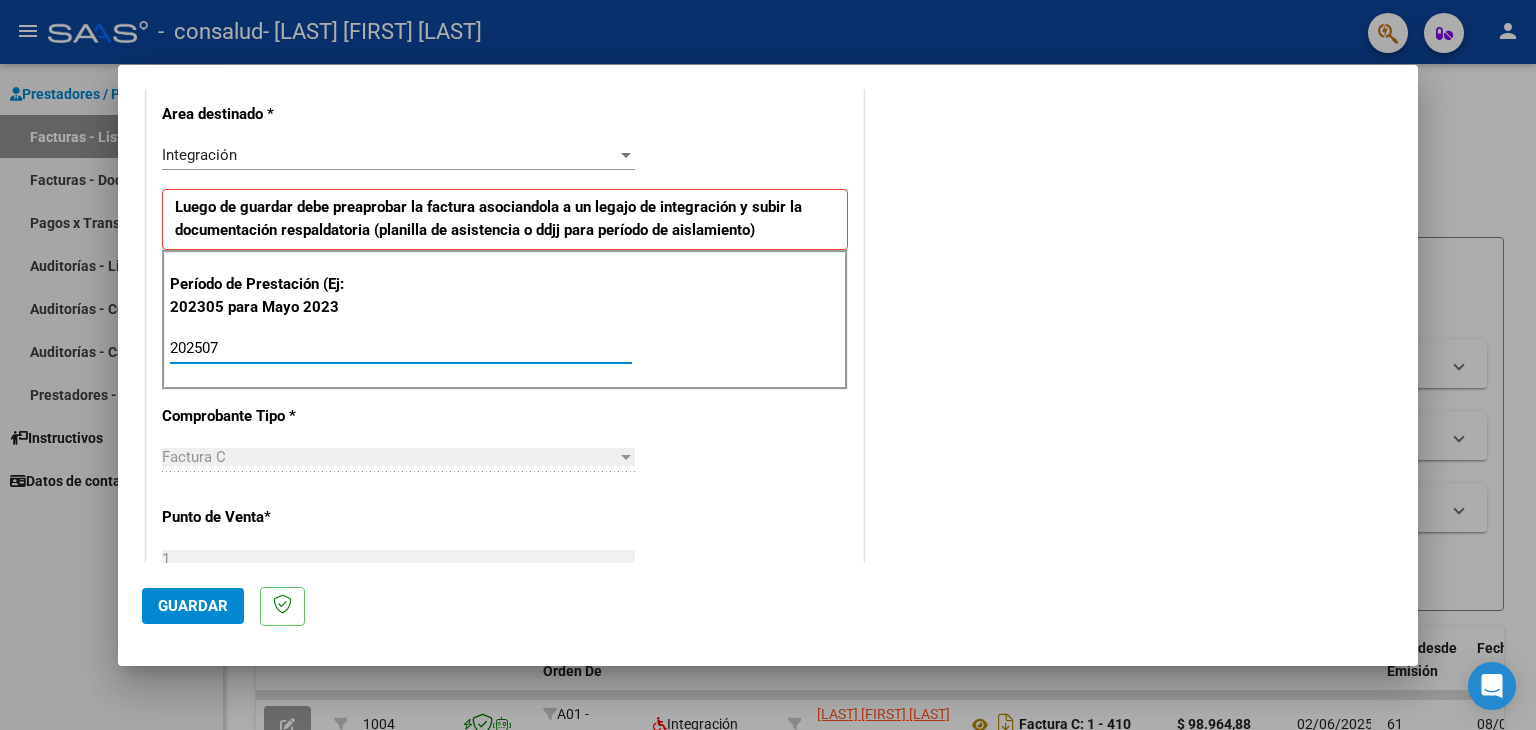 type on "202507" 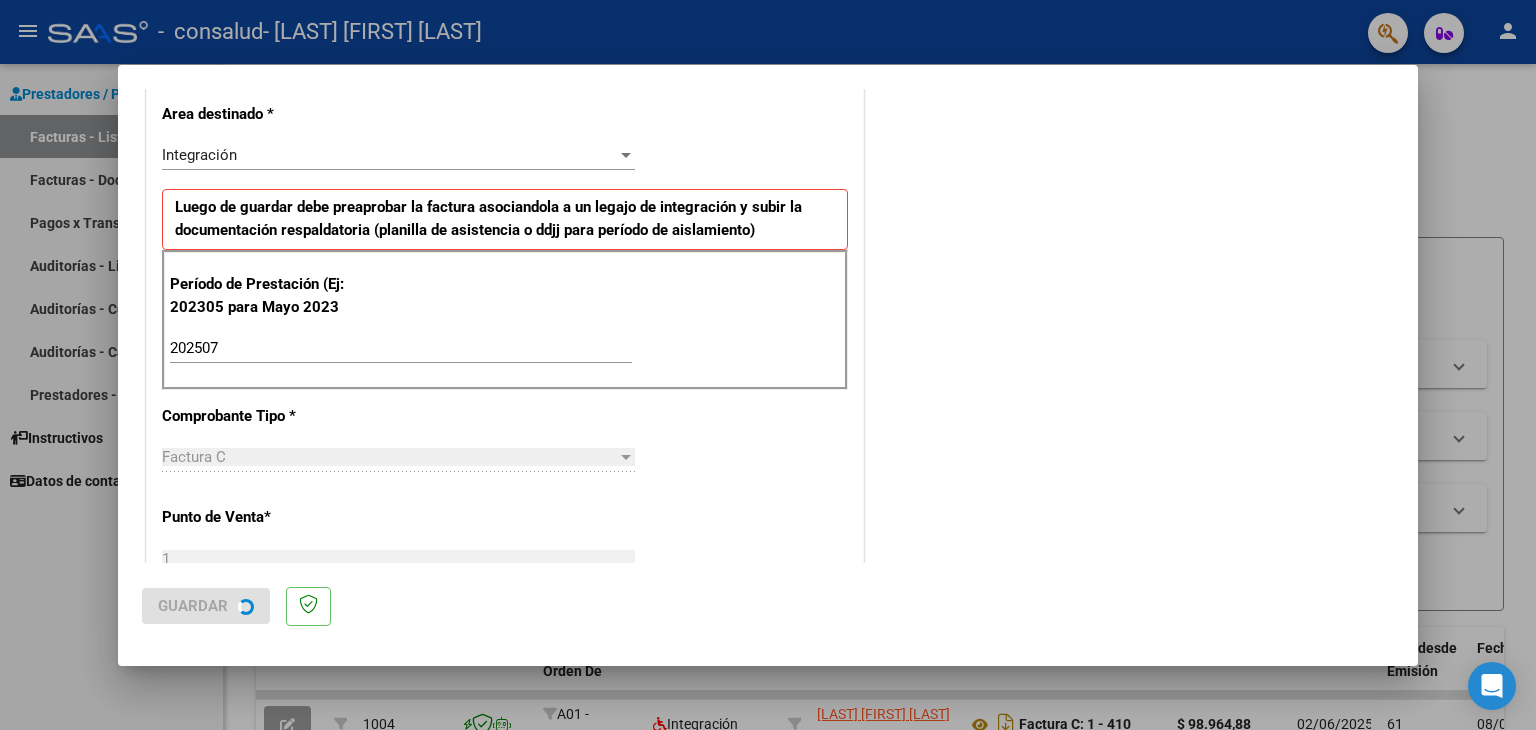 scroll, scrollTop: 0, scrollLeft: 0, axis: both 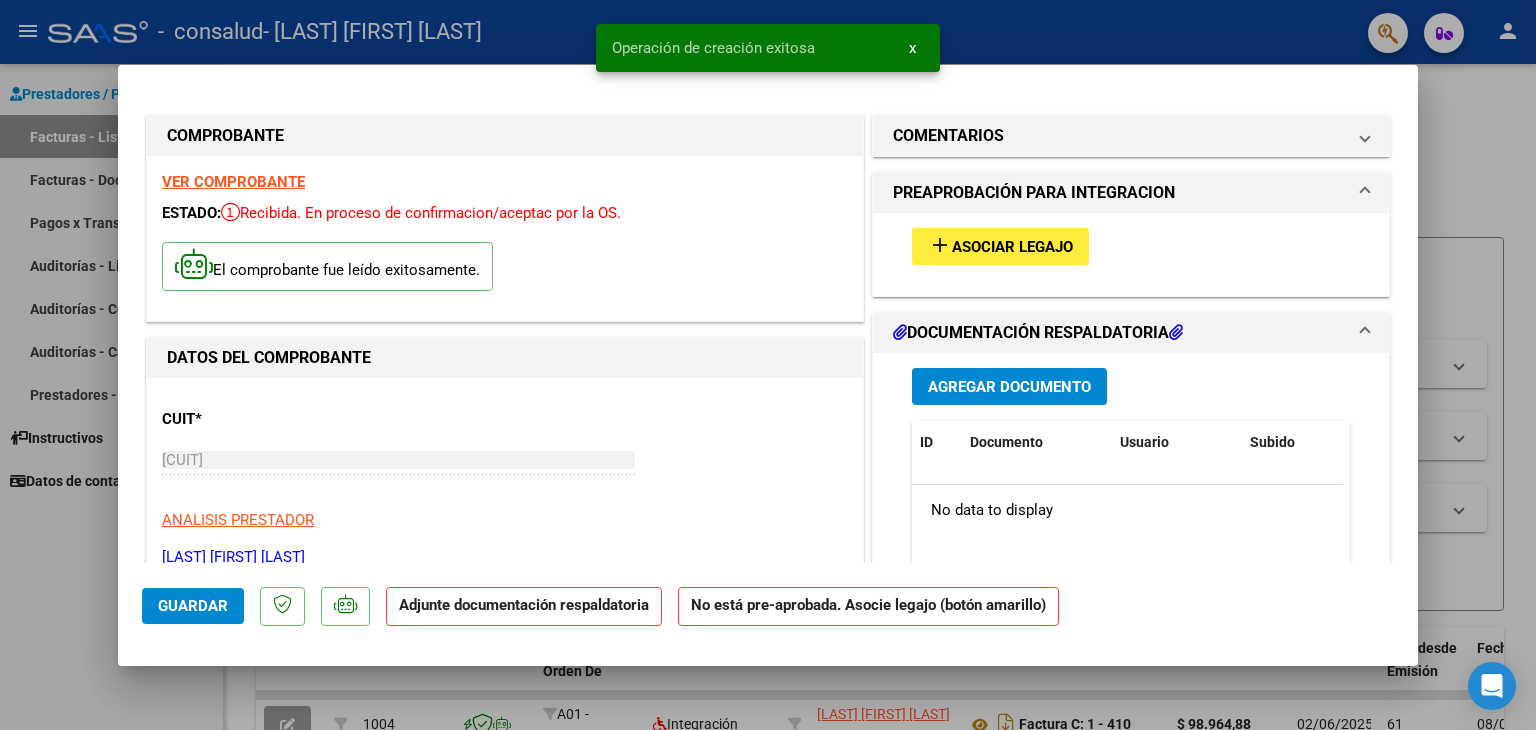 click on "Asociar Legajo" at bounding box center (1012, 247) 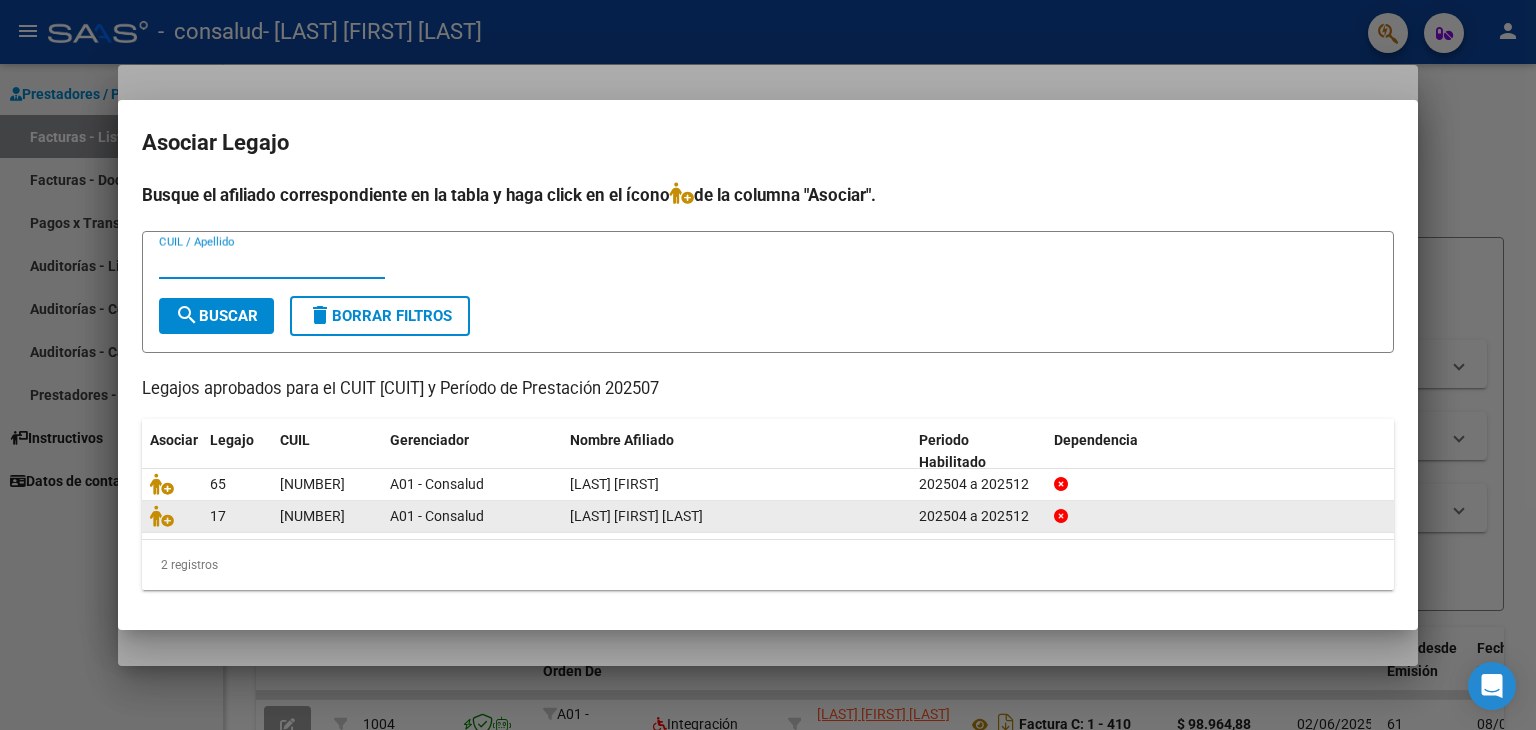 click on "A01 - Consalud" 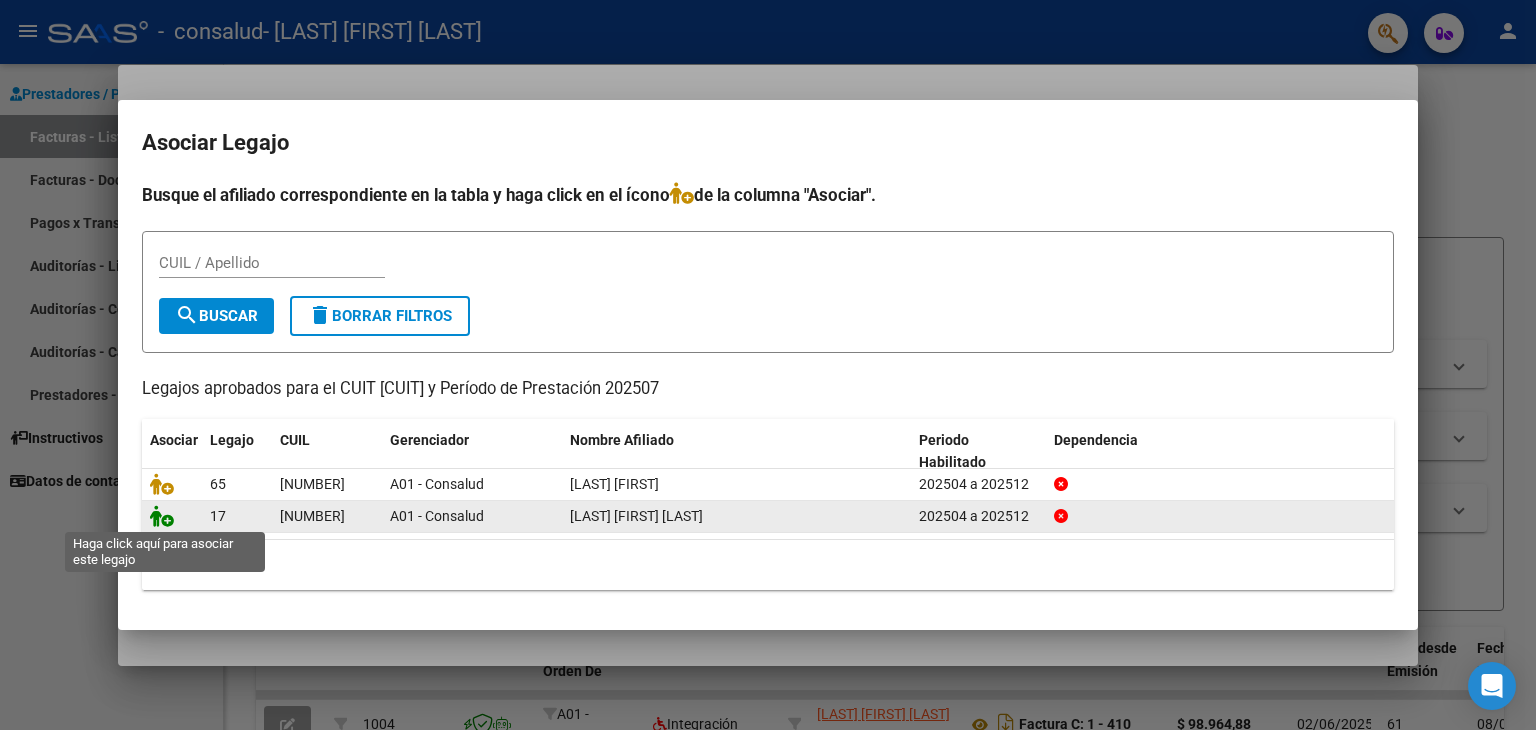 click 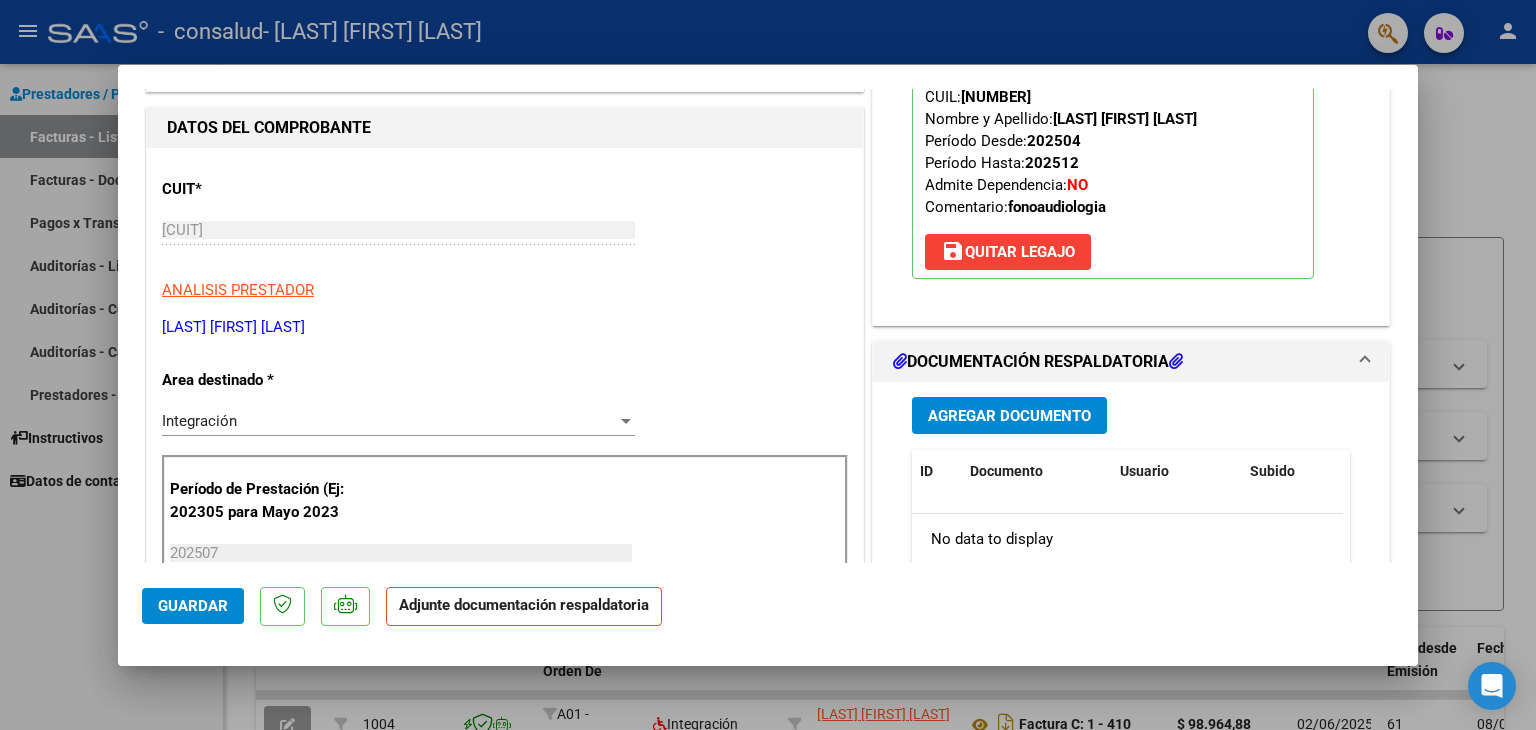 scroll, scrollTop: 229, scrollLeft: 0, axis: vertical 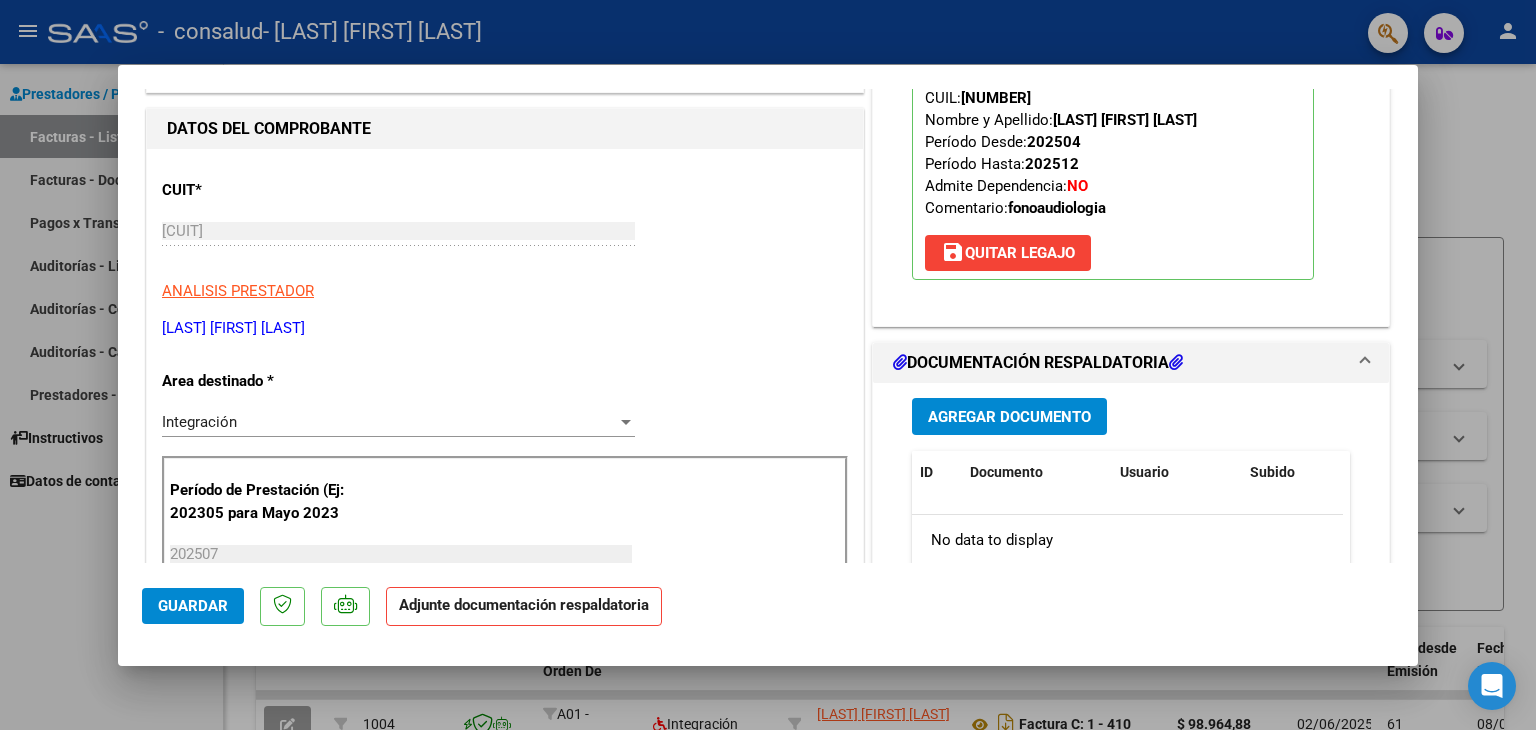 click on "Agregar Documento" at bounding box center (1009, 417) 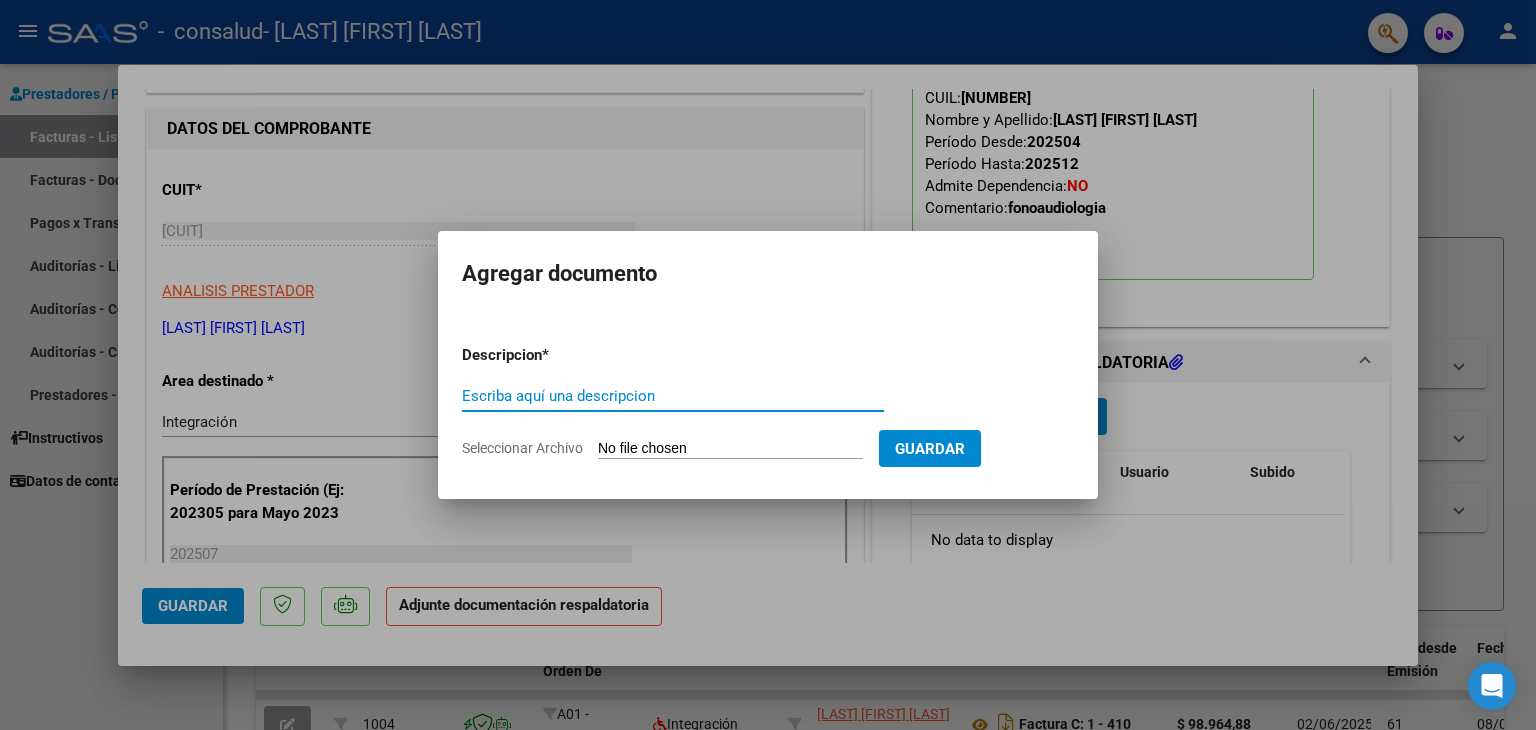 click on "Escriba aquí una descripcion" at bounding box center (673, 396) 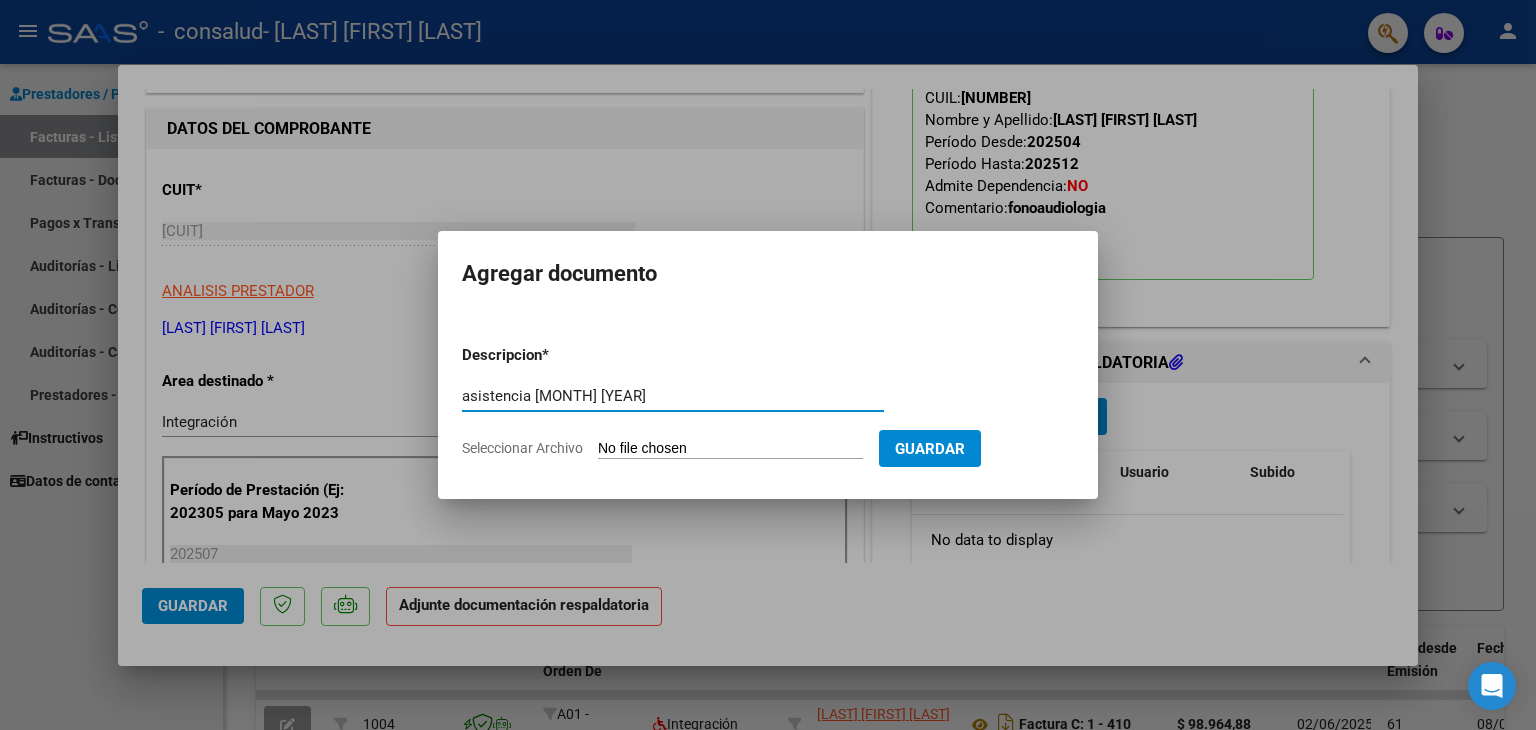 type on "asistencia [MONTH] [YEAR]" 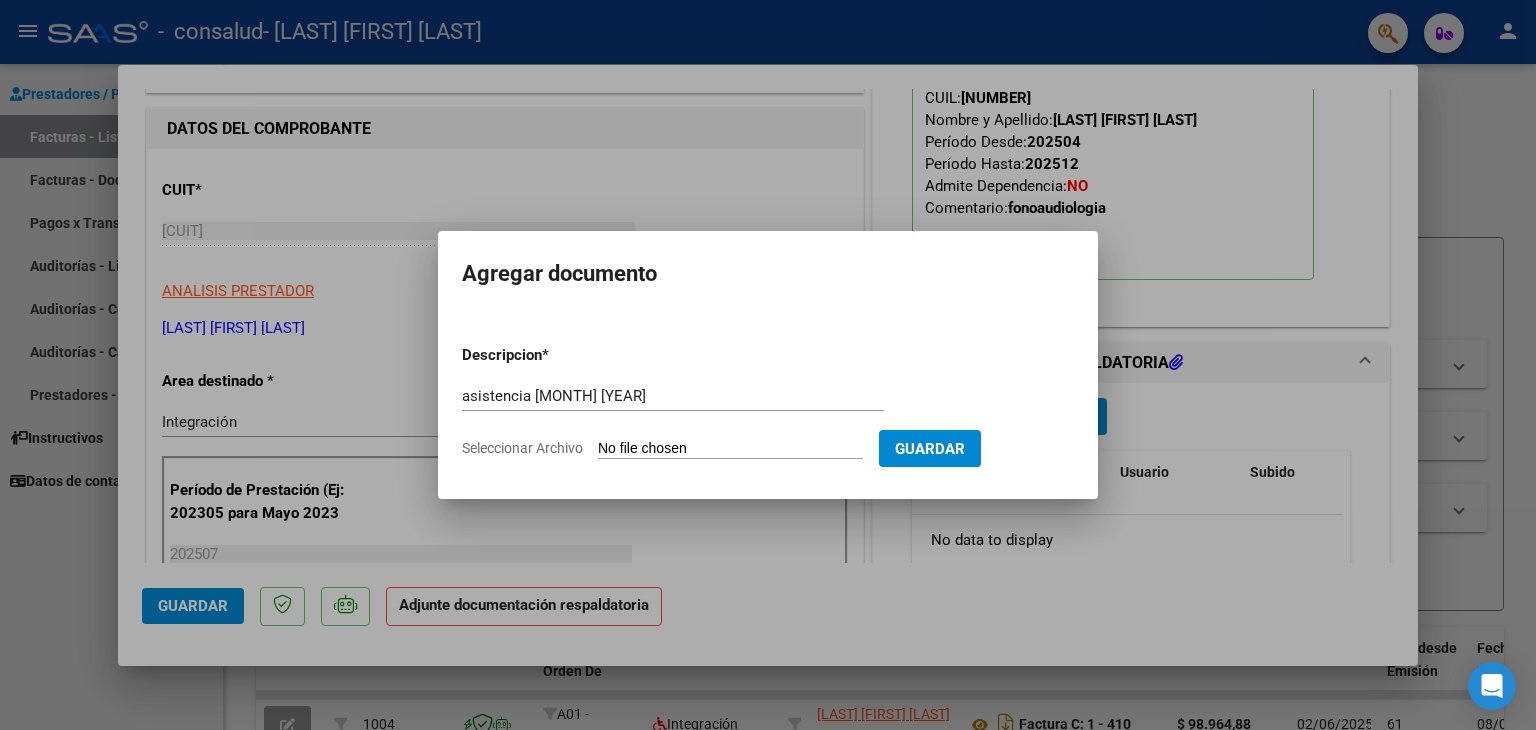 click on "Seleccionar Archivo" at bounding box center (730, 449) 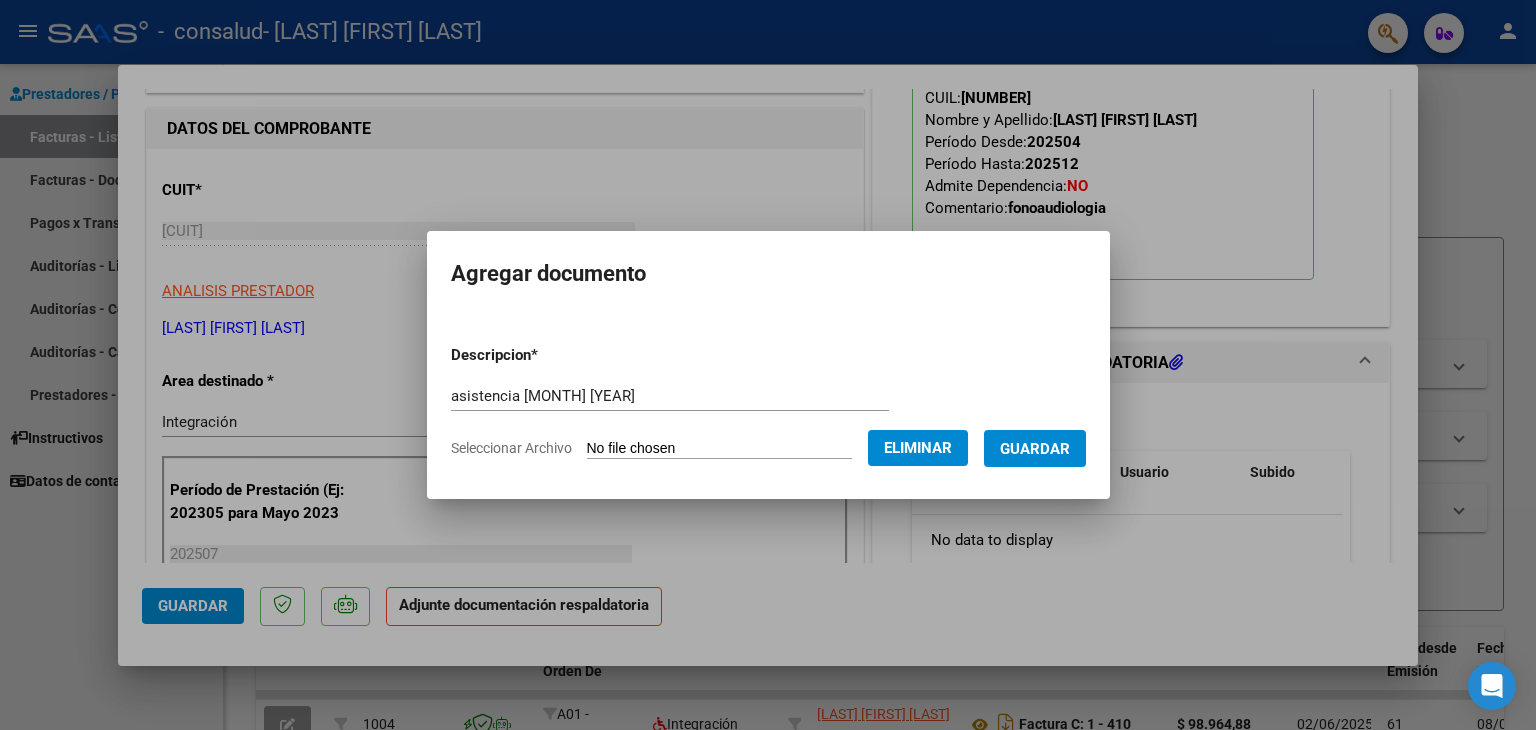 click on "Guardar" at bounding box center [1035, 449] 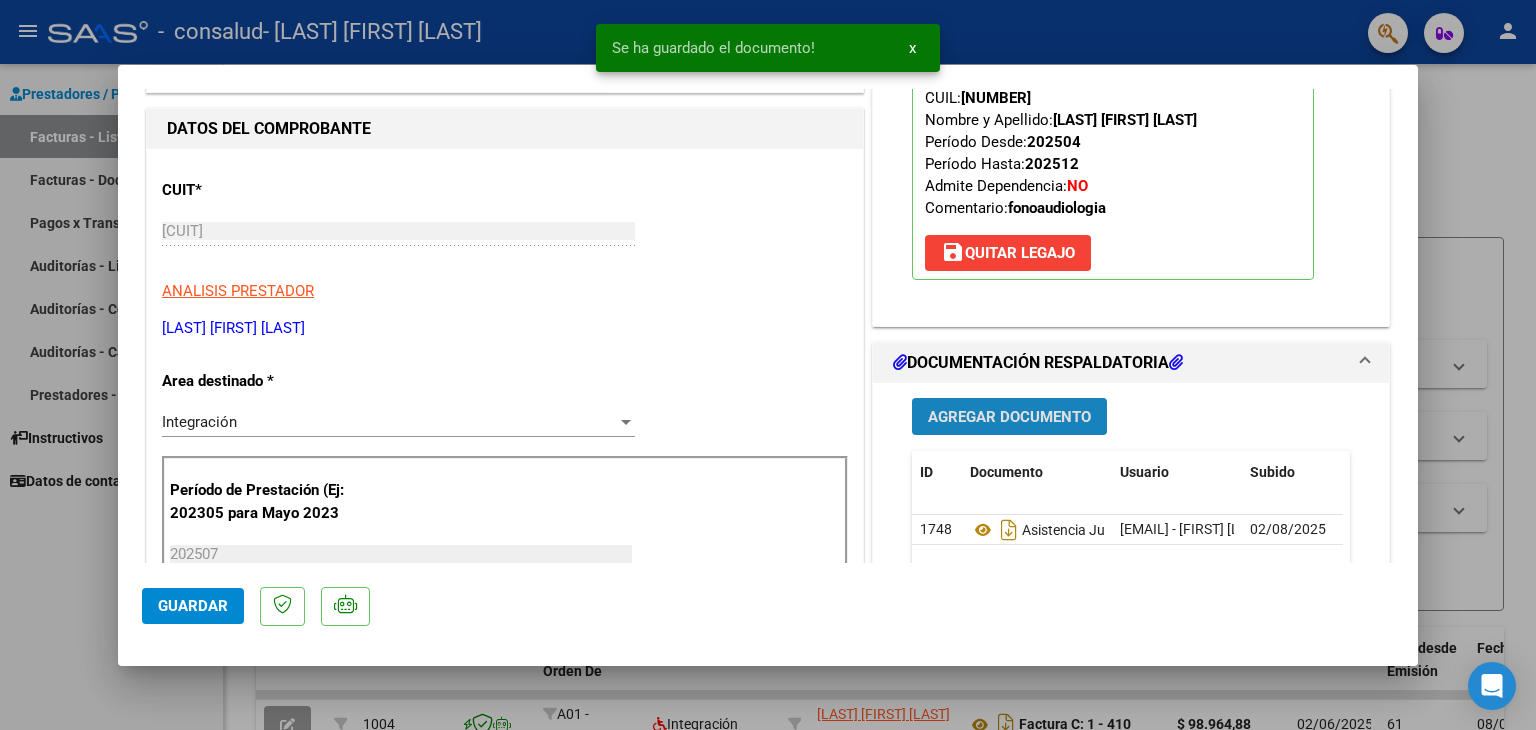 click on "Agregar Documento" at bounding box center (1009, 417) 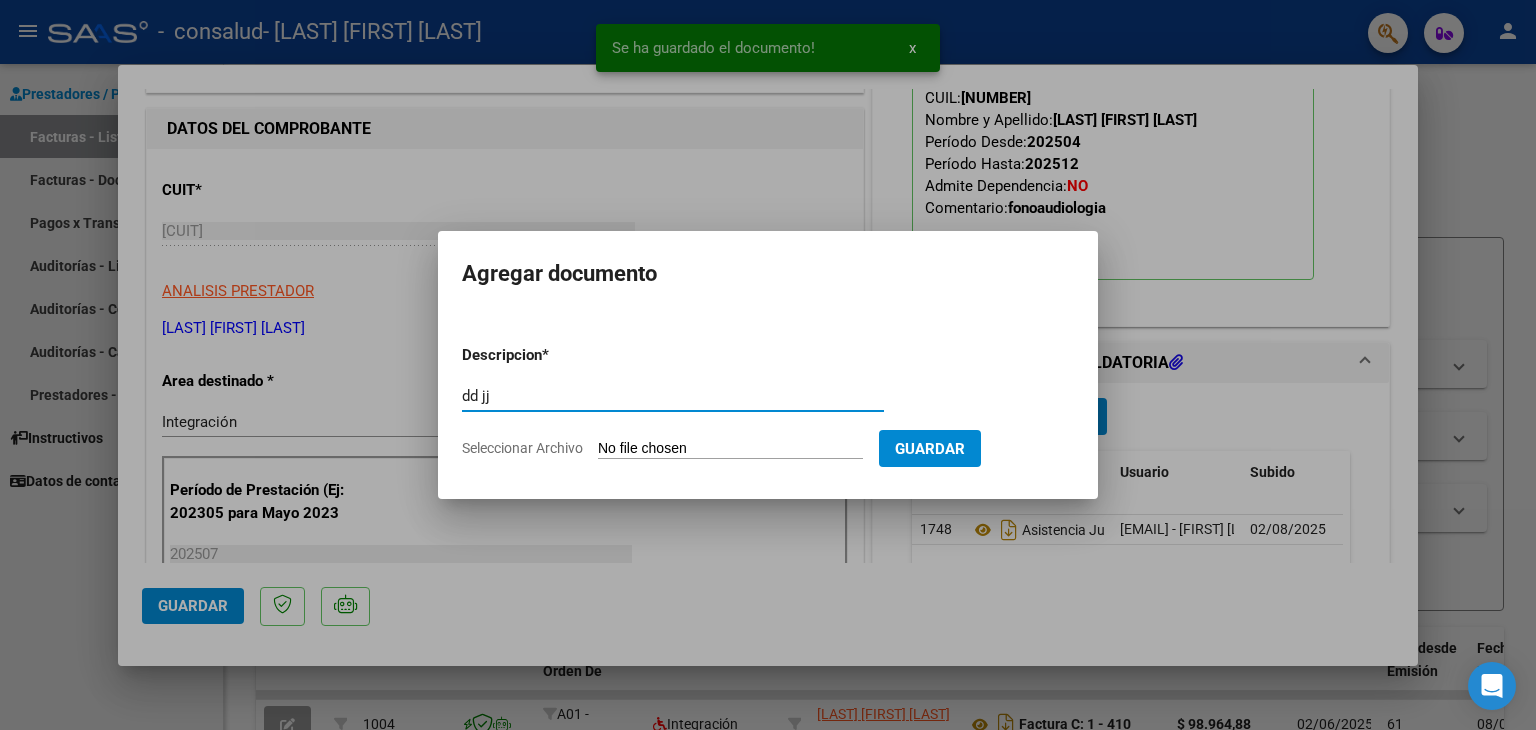 type on "dd jj" 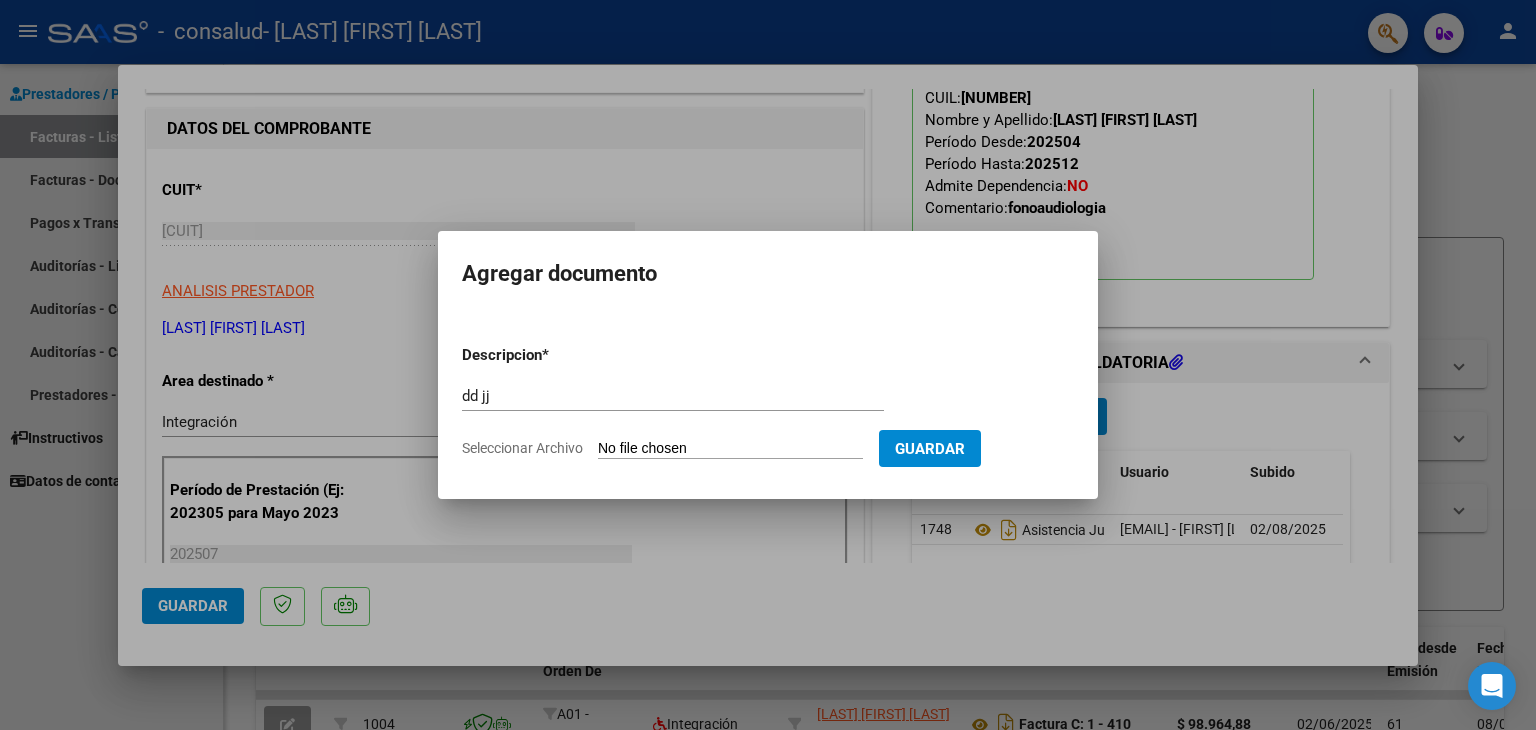 type on "C:\fakepath\DJ IB 07-[YEAR] [LAST] [FIRST] [LAST].pdf" 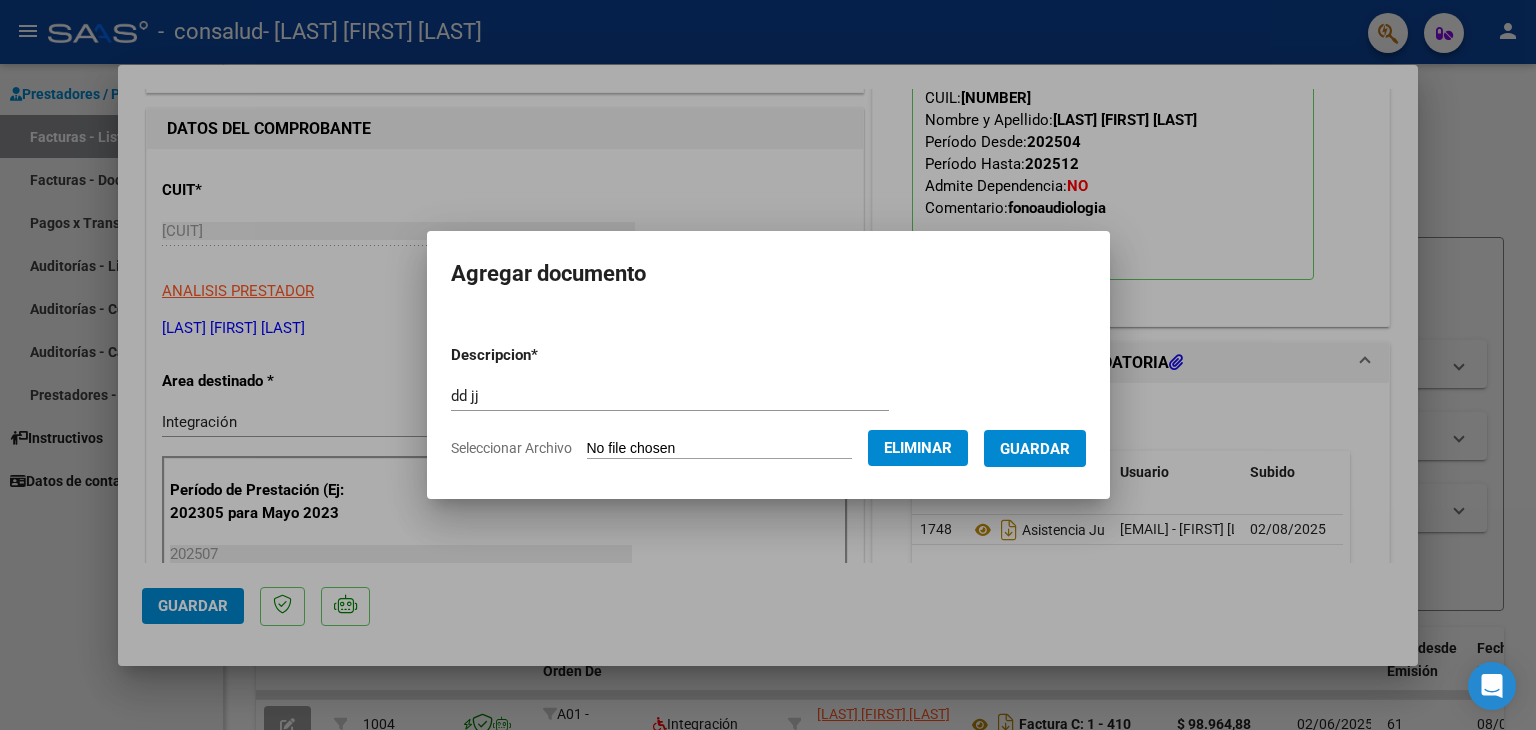 click on "Guardar" at bounding box center (1035, 448) 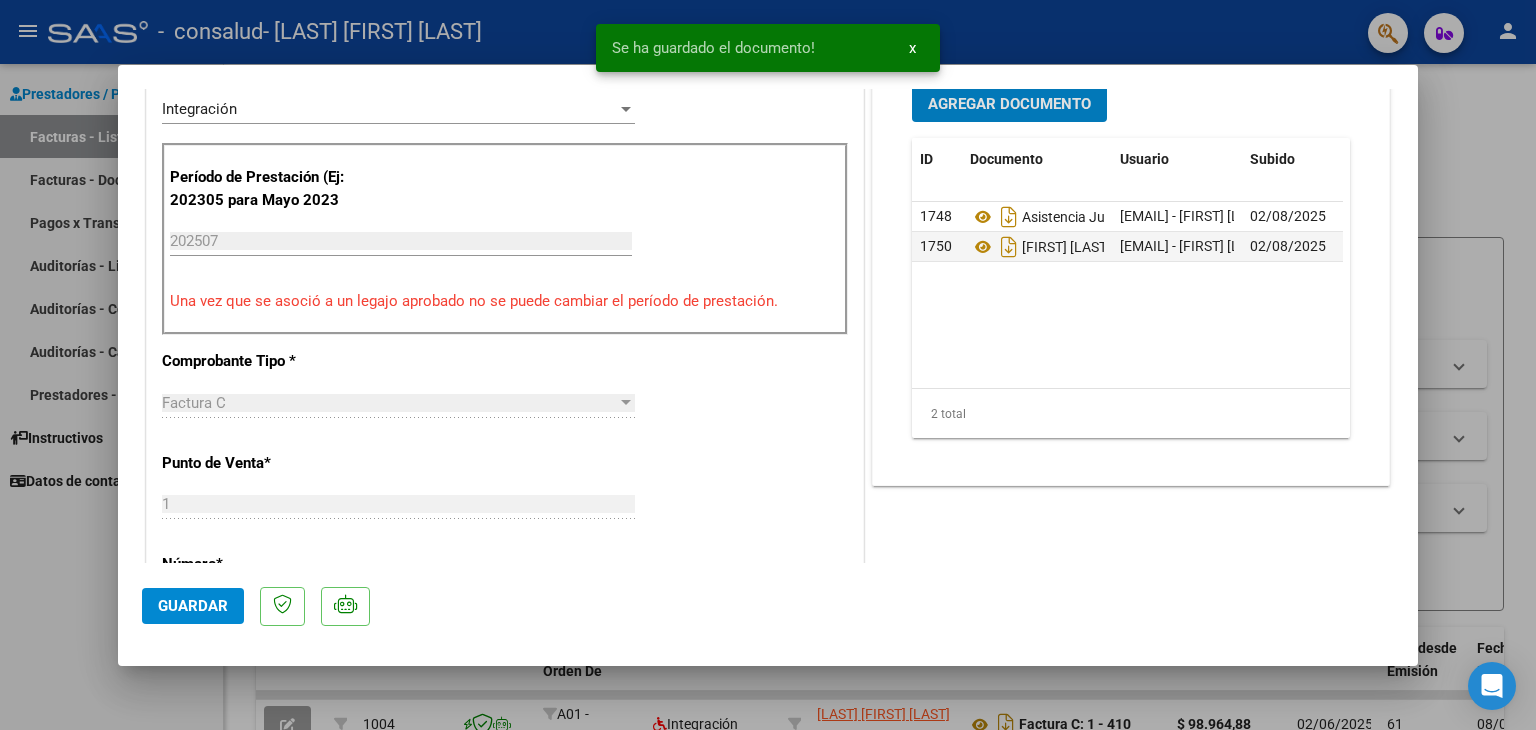 scroll, scrollTop: 560, scrollLeft: 0, axis: vertical 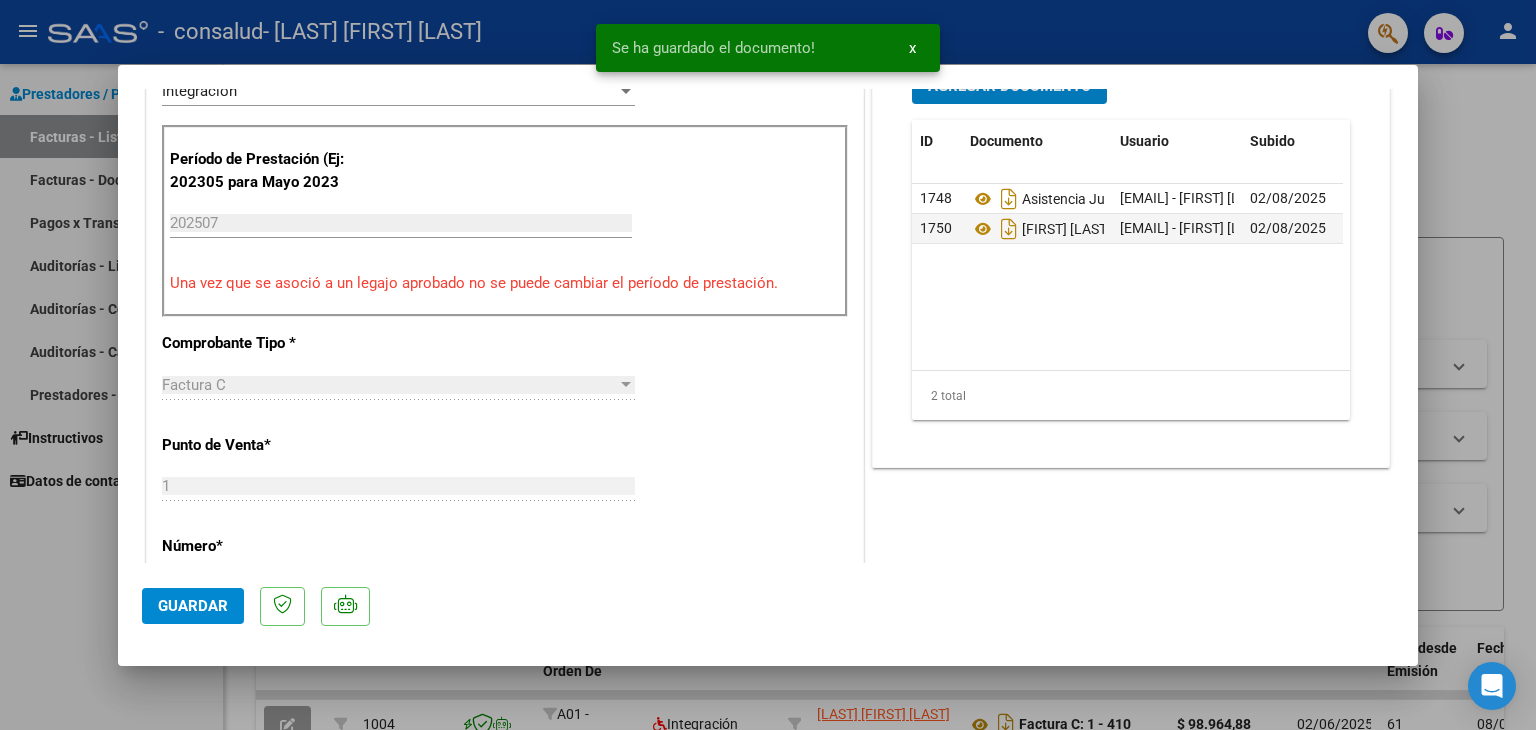 click on "Guardar" 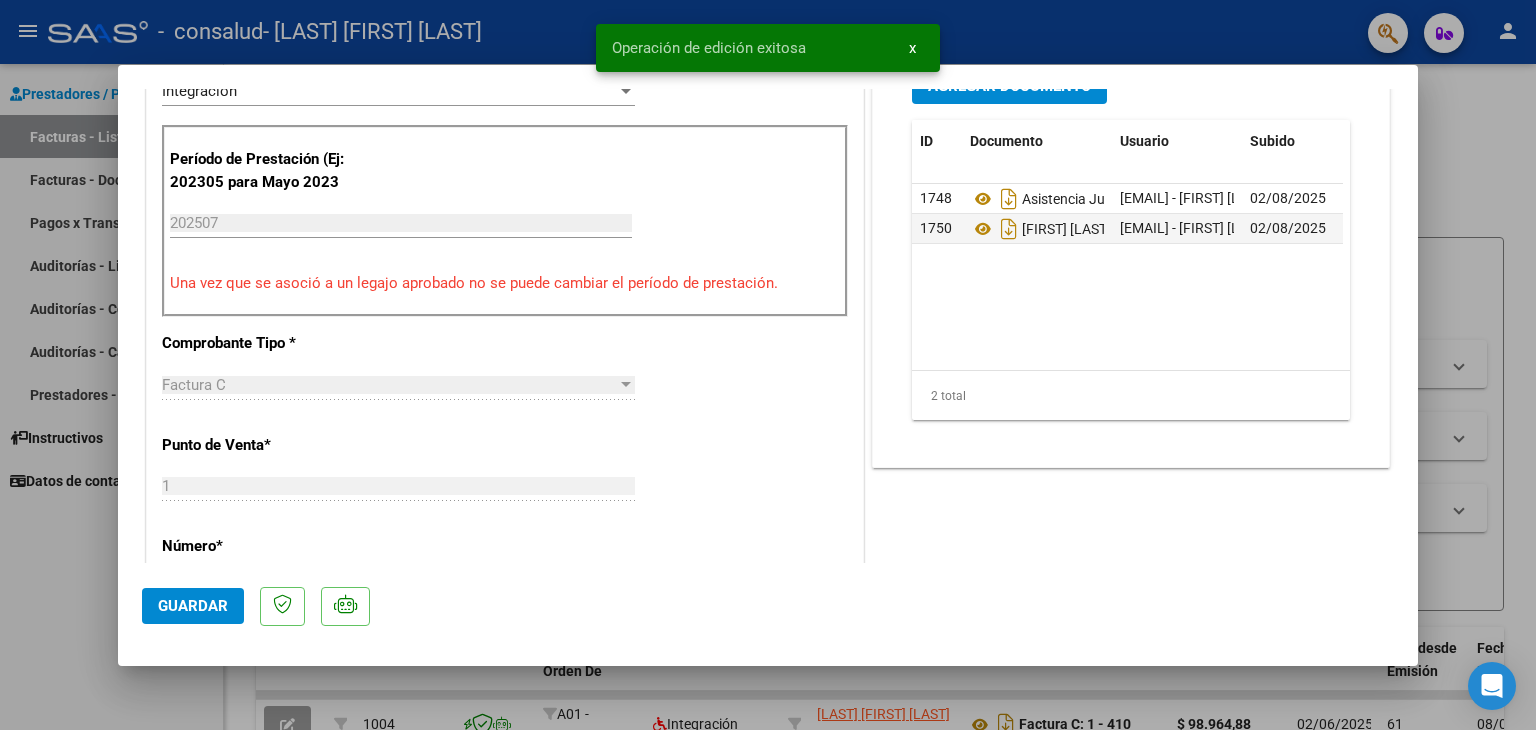 click on "Guardar" 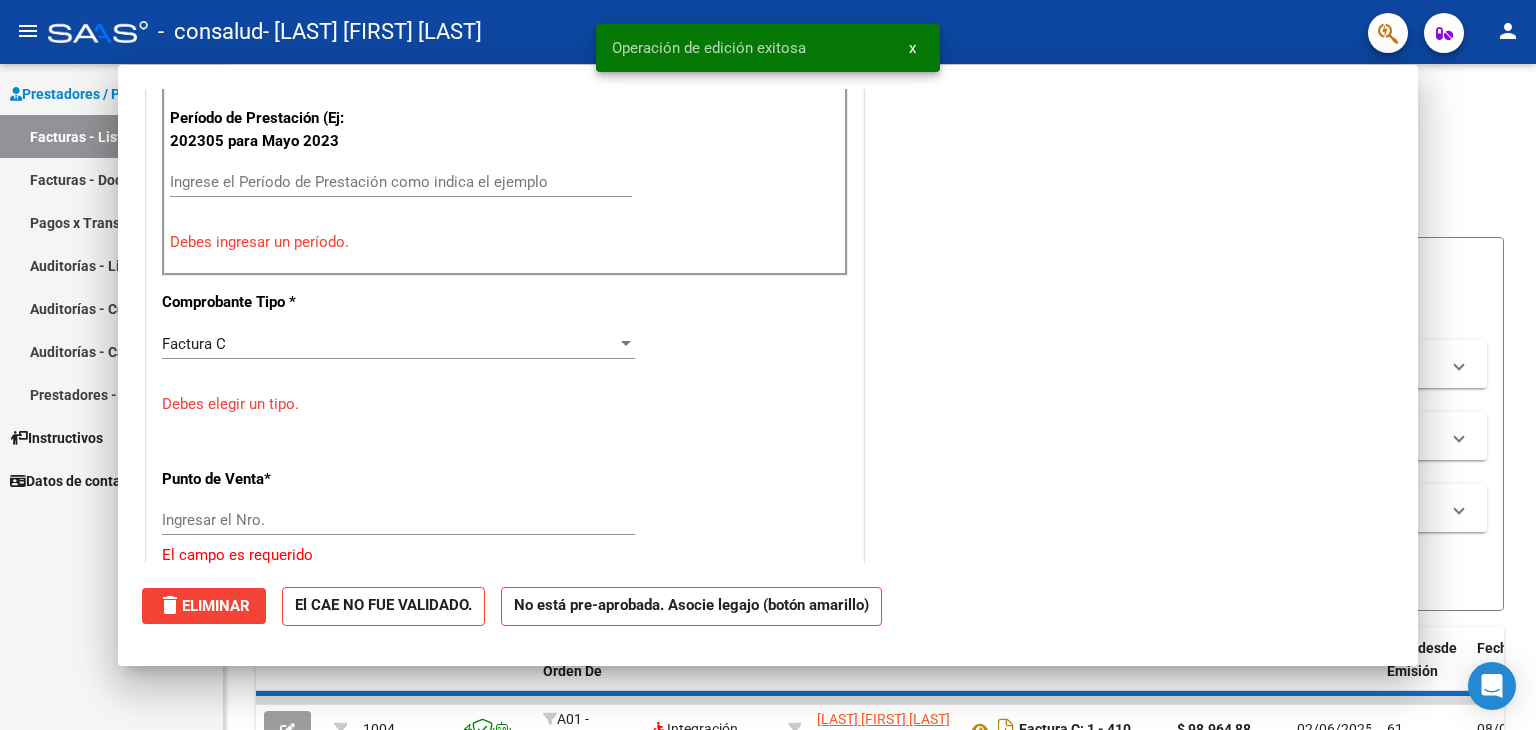 scroll, scrollTop: 475, scrollLeft: 0, axis: vertical 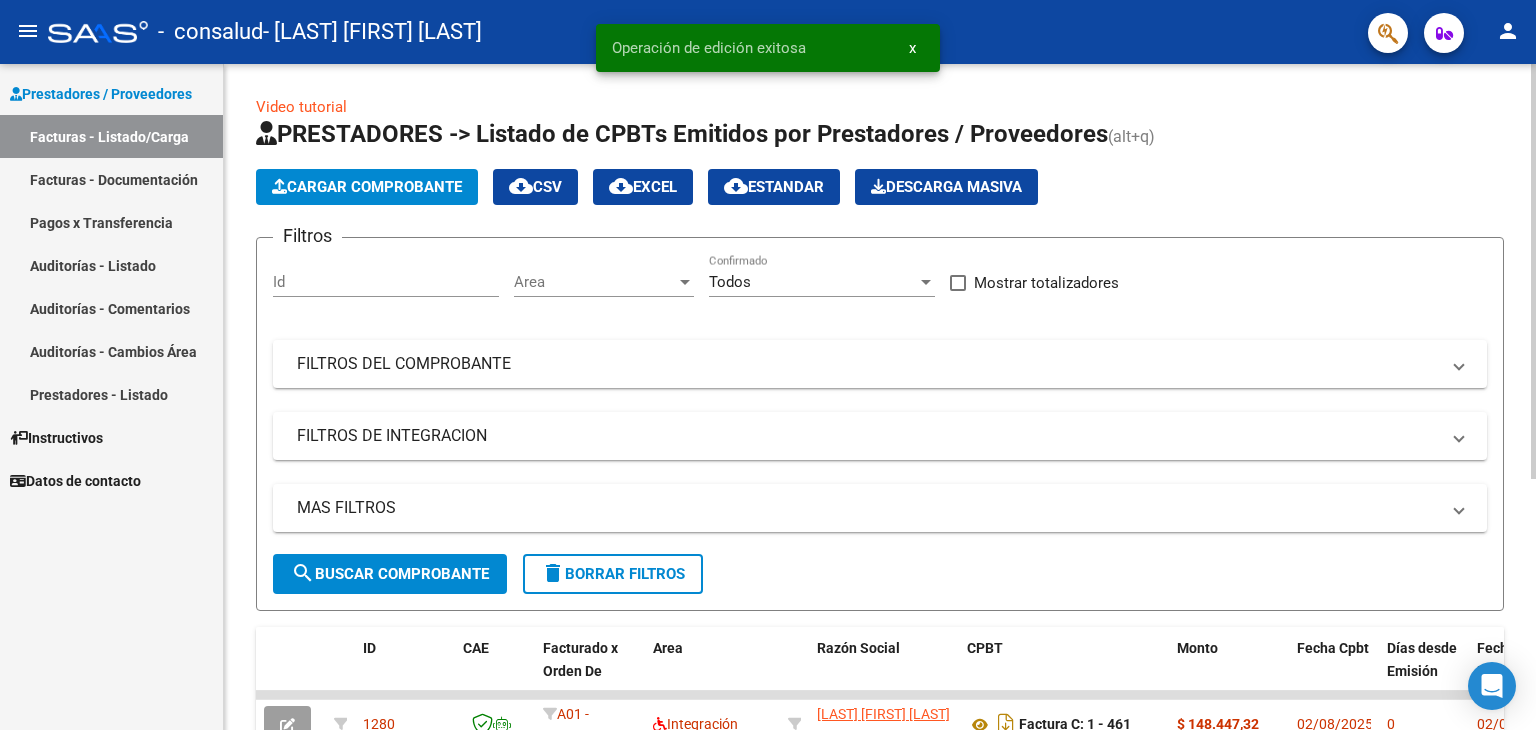 click on "Cargar Comprobante" 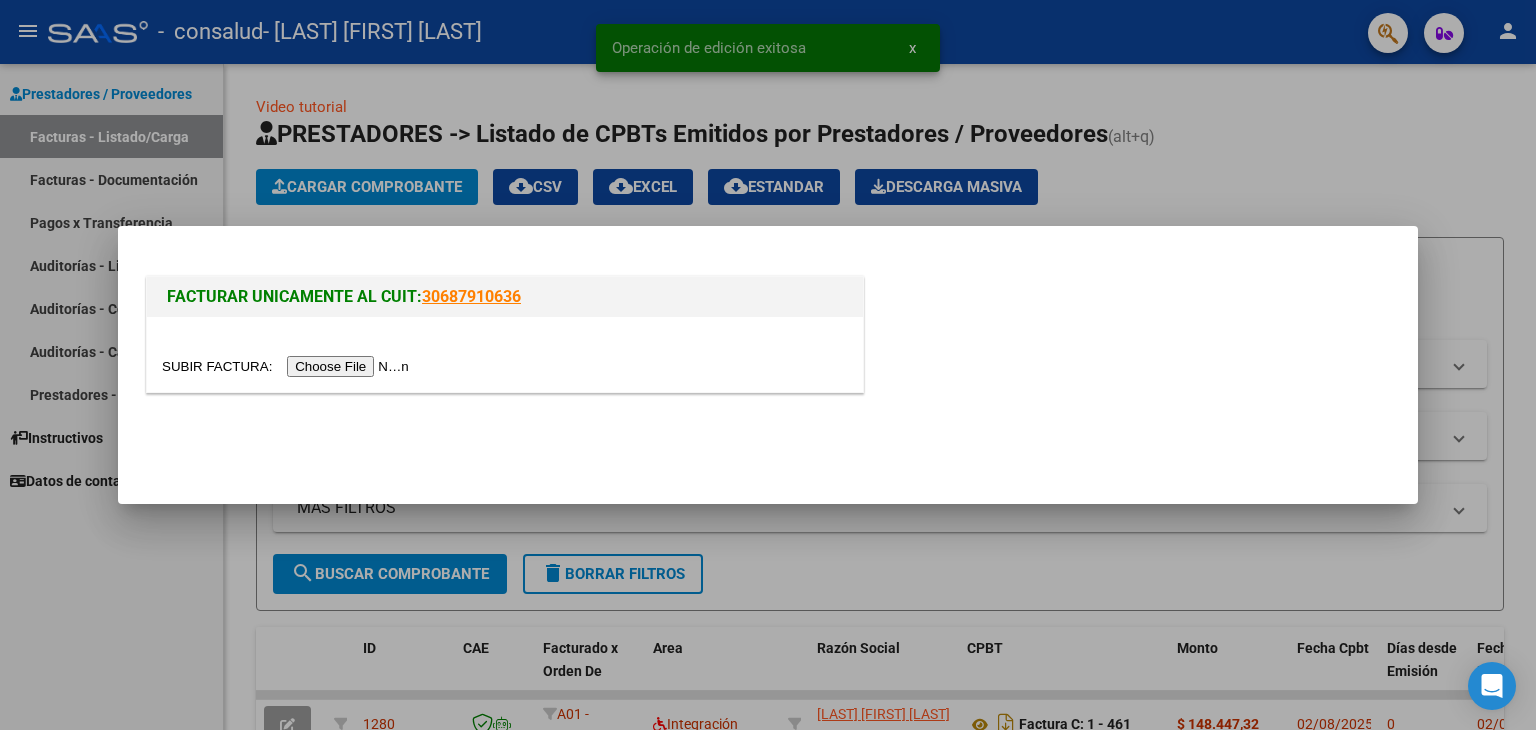 click at bounding box center [288, 366] 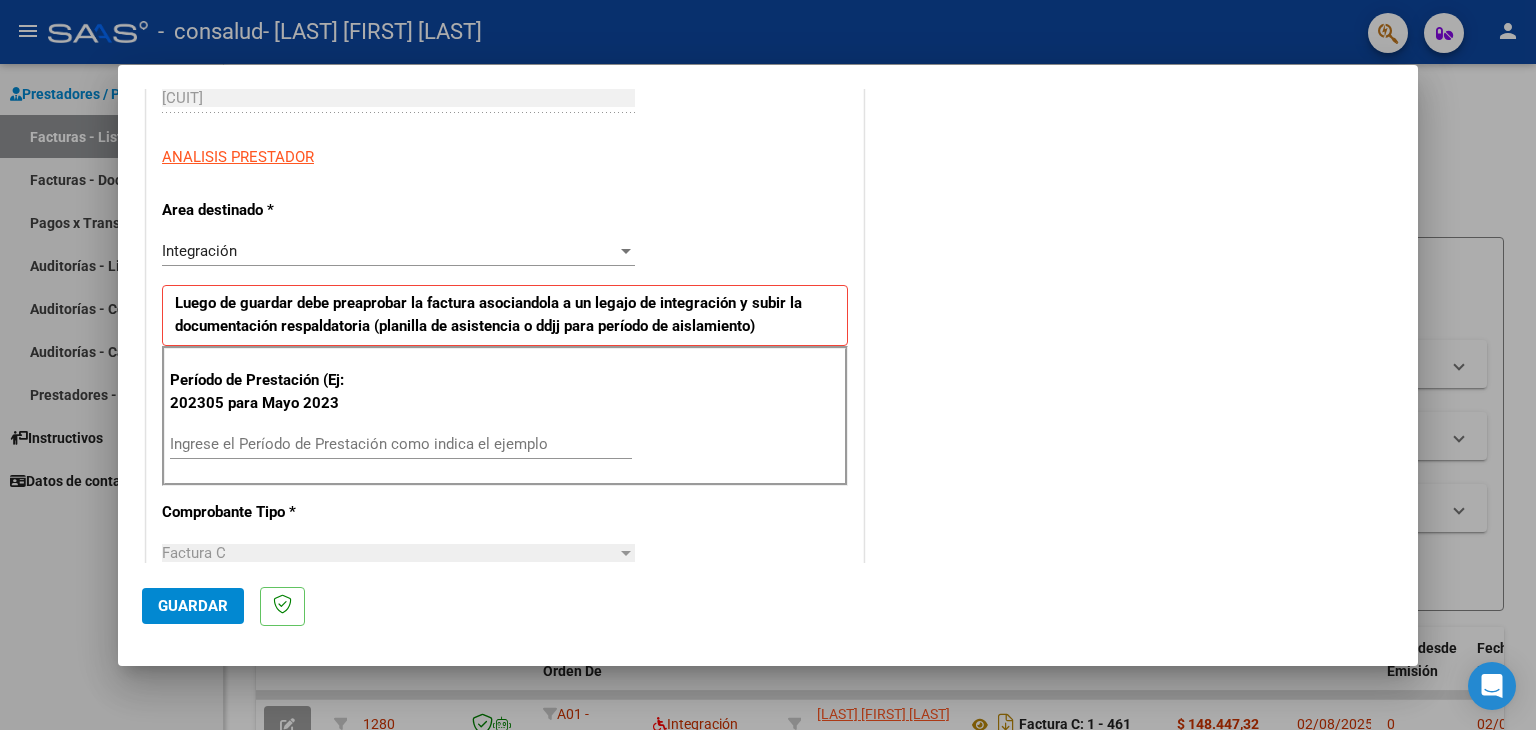 scroll, scrollTop: 400, scrollLeft: 0, axis: vertical 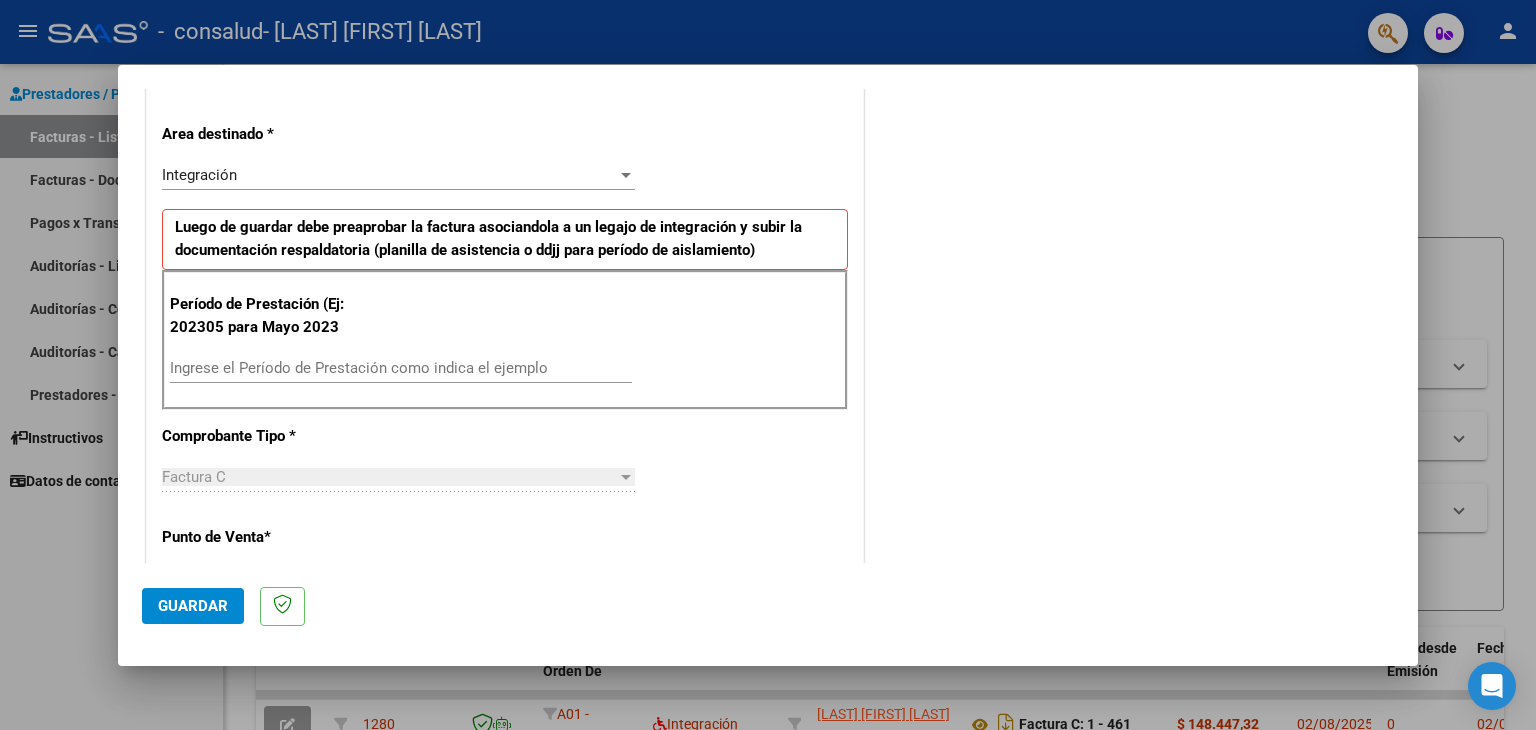 click on "Ingrese el Período de Prestación como indica el ejemplo" at bounding box center (401, 368) 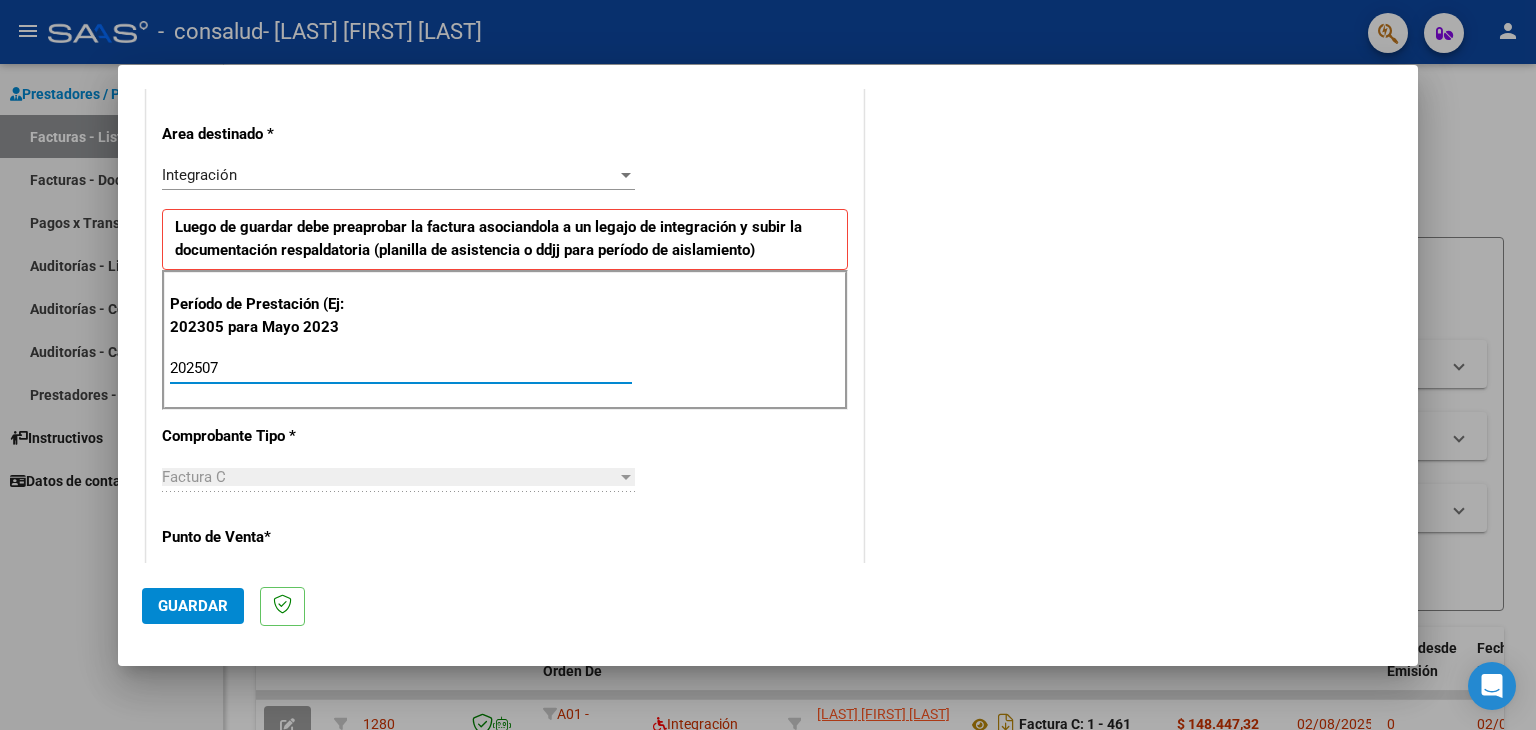 scroll, scrollTop: 427, scrollLeft: 0, axis: vertical 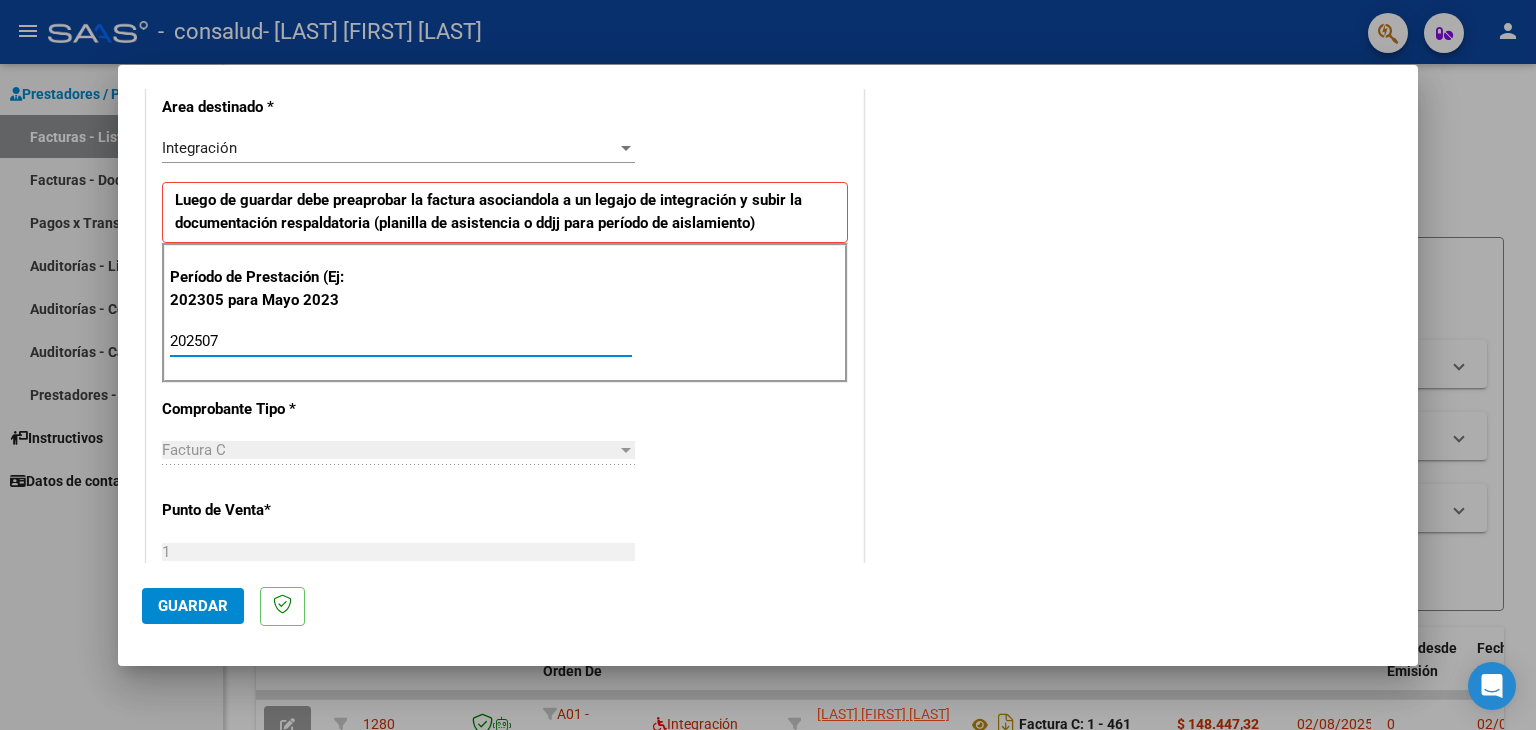 type on "202507" 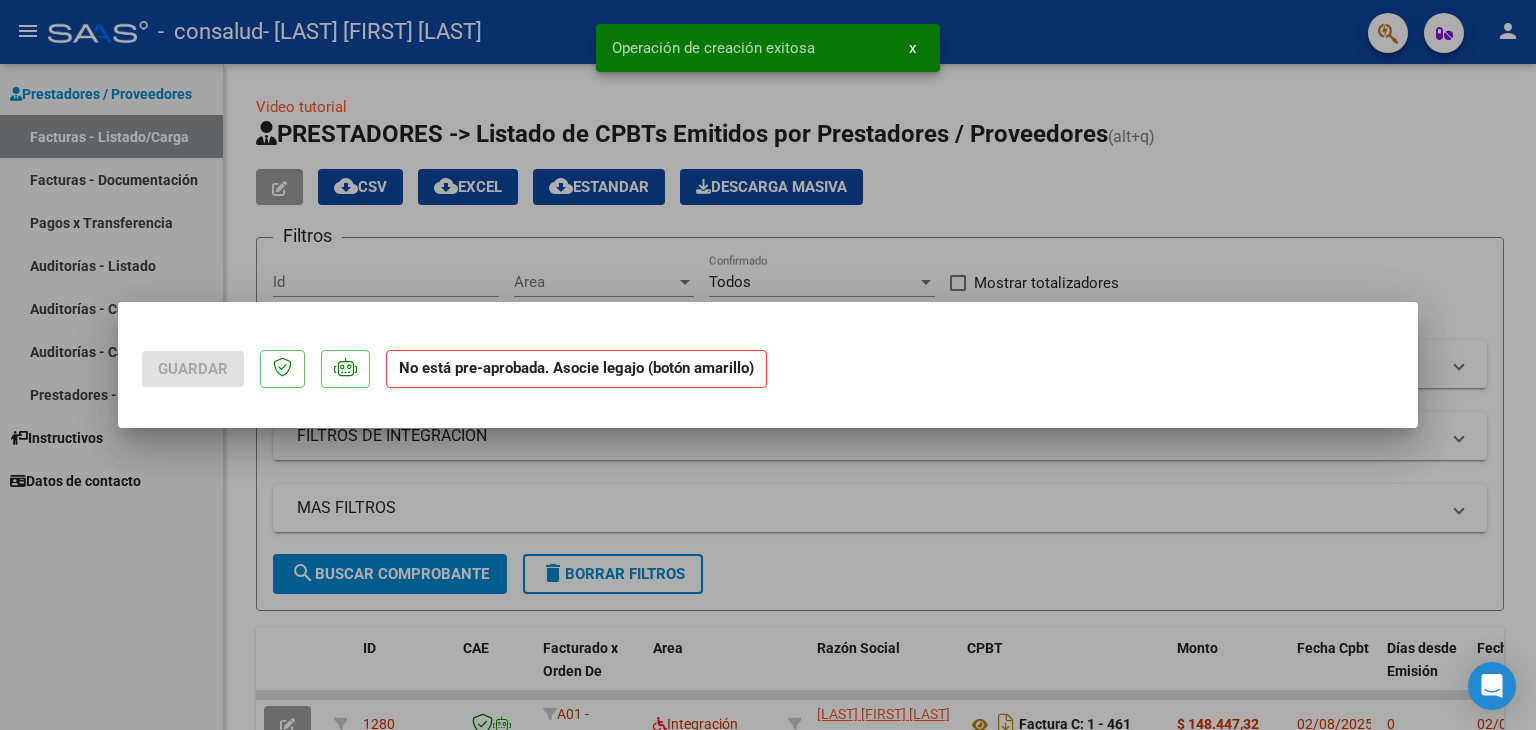 scroll, scrollTop: 0, scrollLeft: 0, axis: both 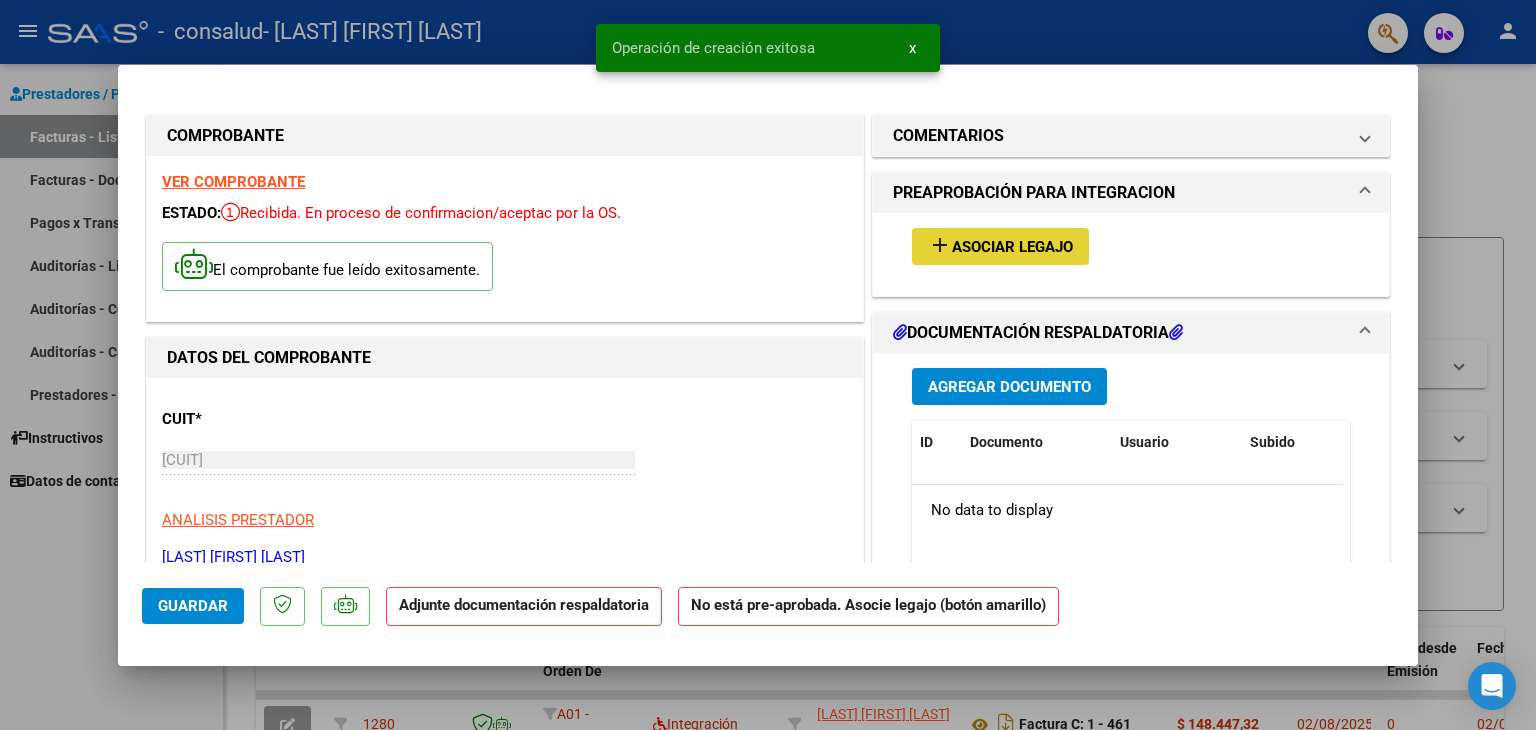 click on "Asociar Legajo" at bounding box center (1012, 247) 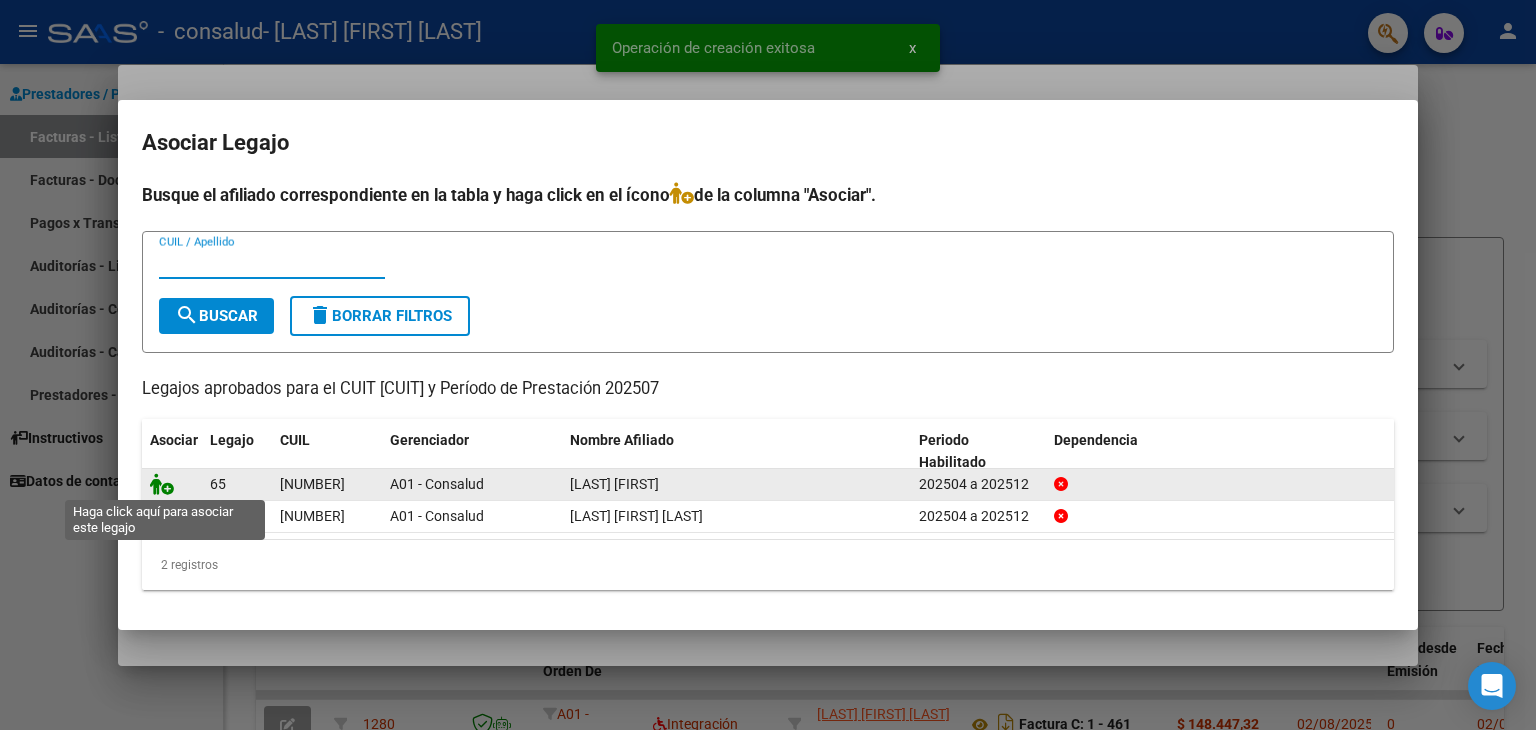 click 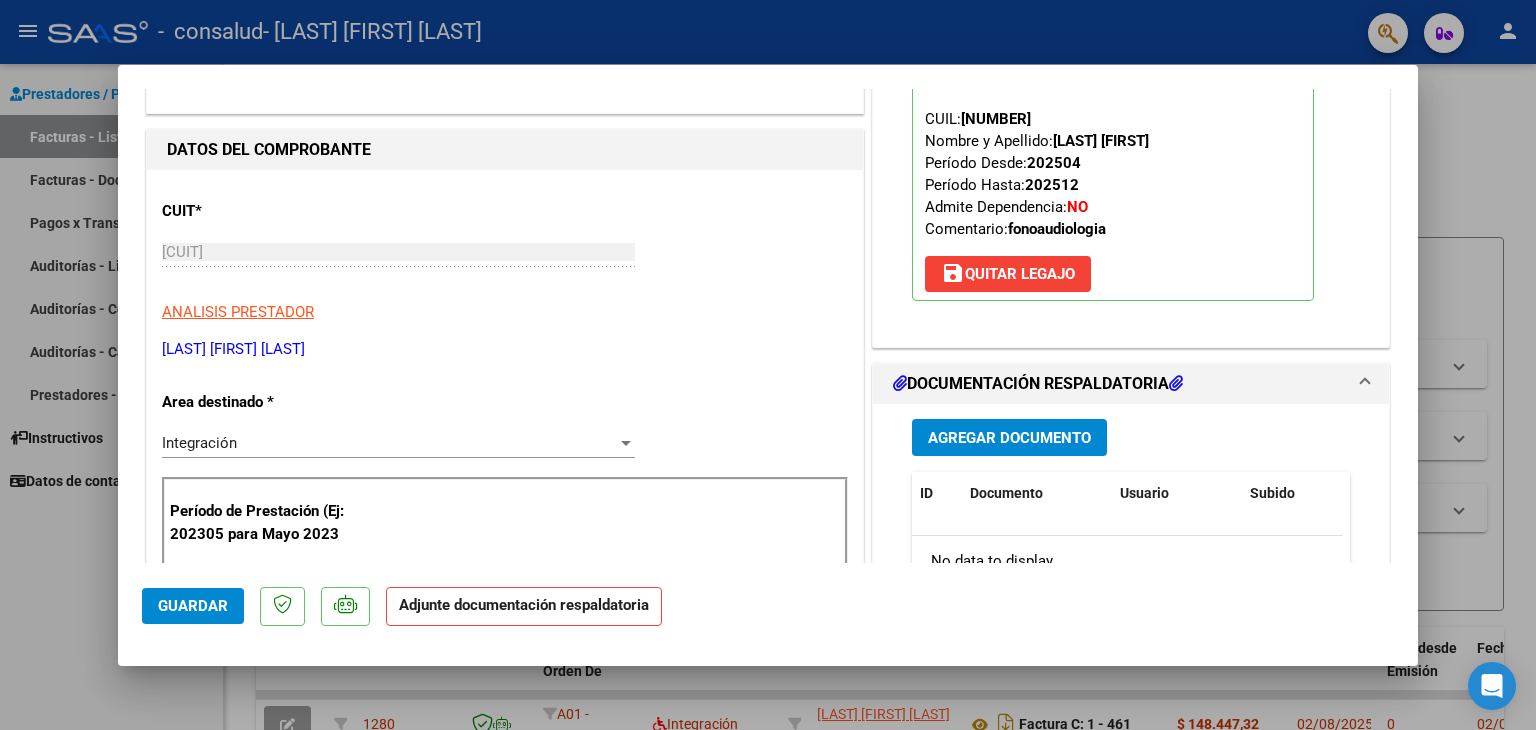 scroll, scrollTop: 236, scrollLeft: 0, axis: vertical 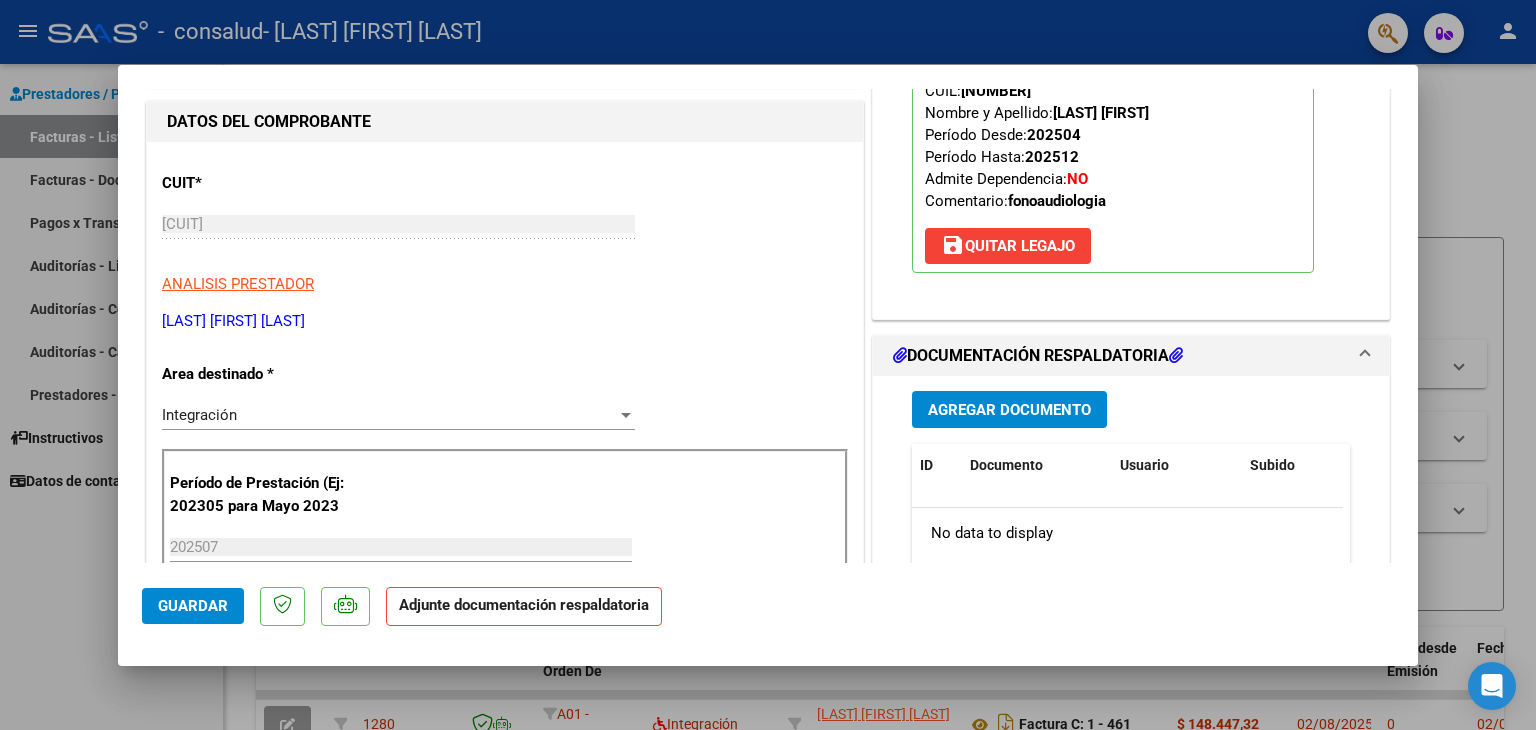 click on "Agregar Documento" at bounding box center (1009, 410) 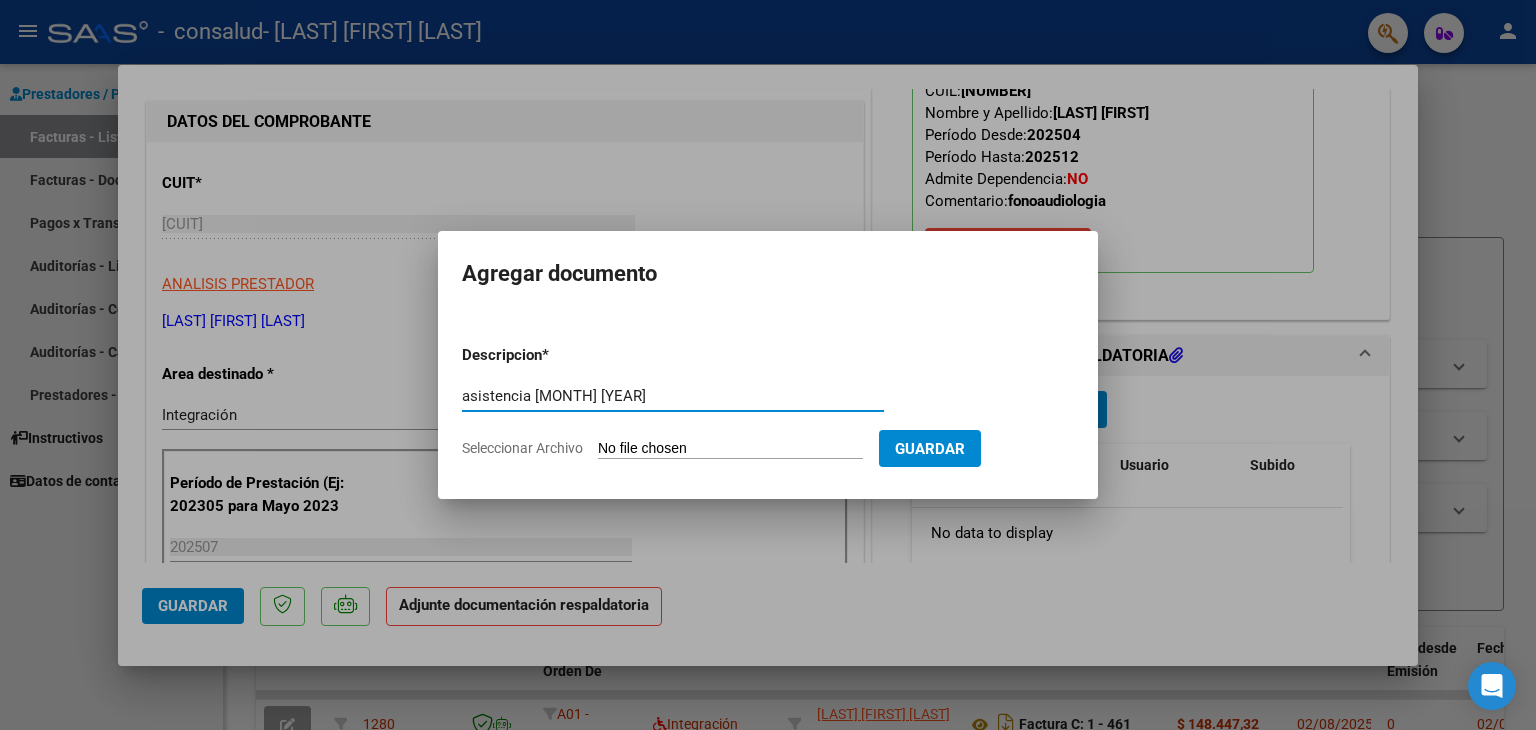 type on "asistencia [MONTH] [YEAR]" 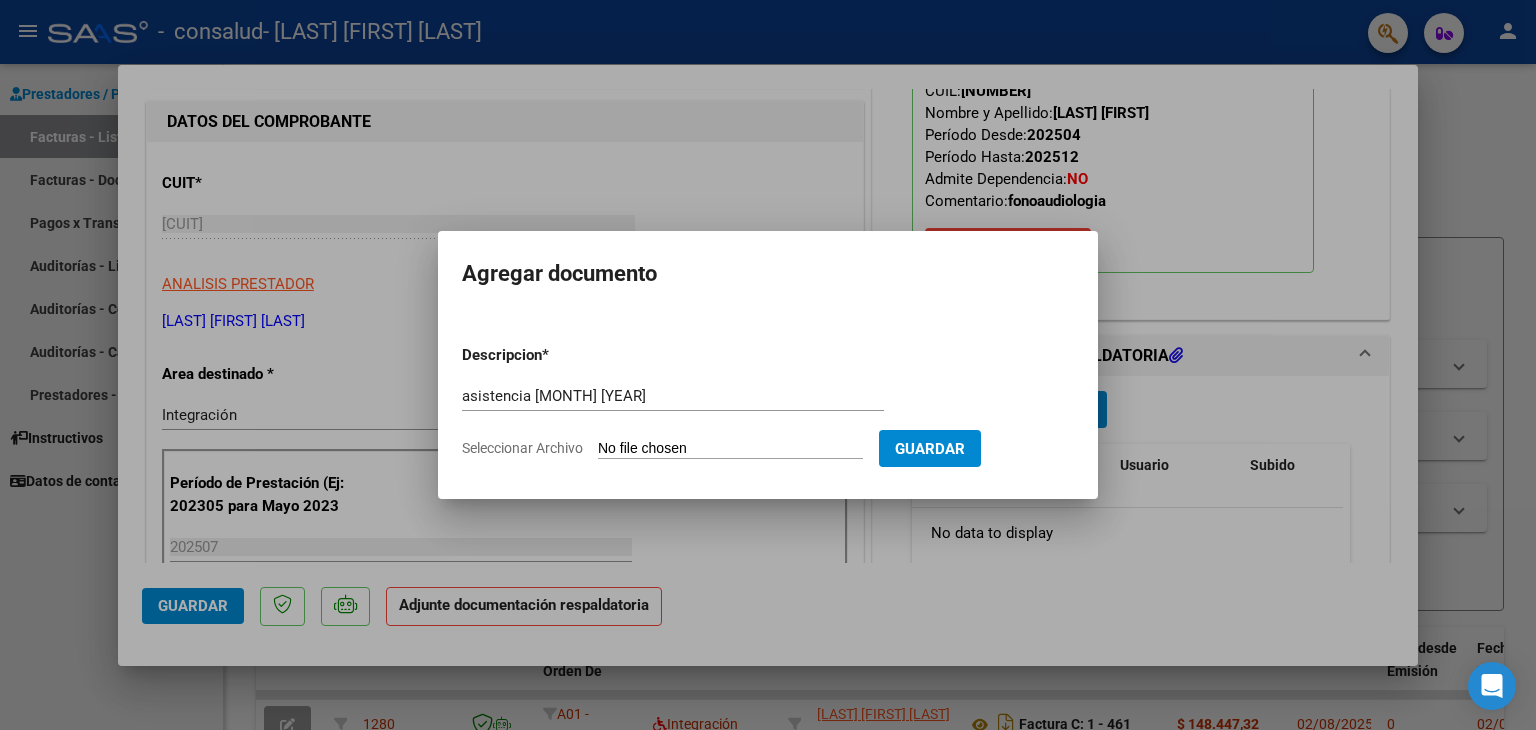 type on "C:\fakepath\Genaro Valdez asistencia [MONTH] [YEAR] fonoaudiologia.pdf" 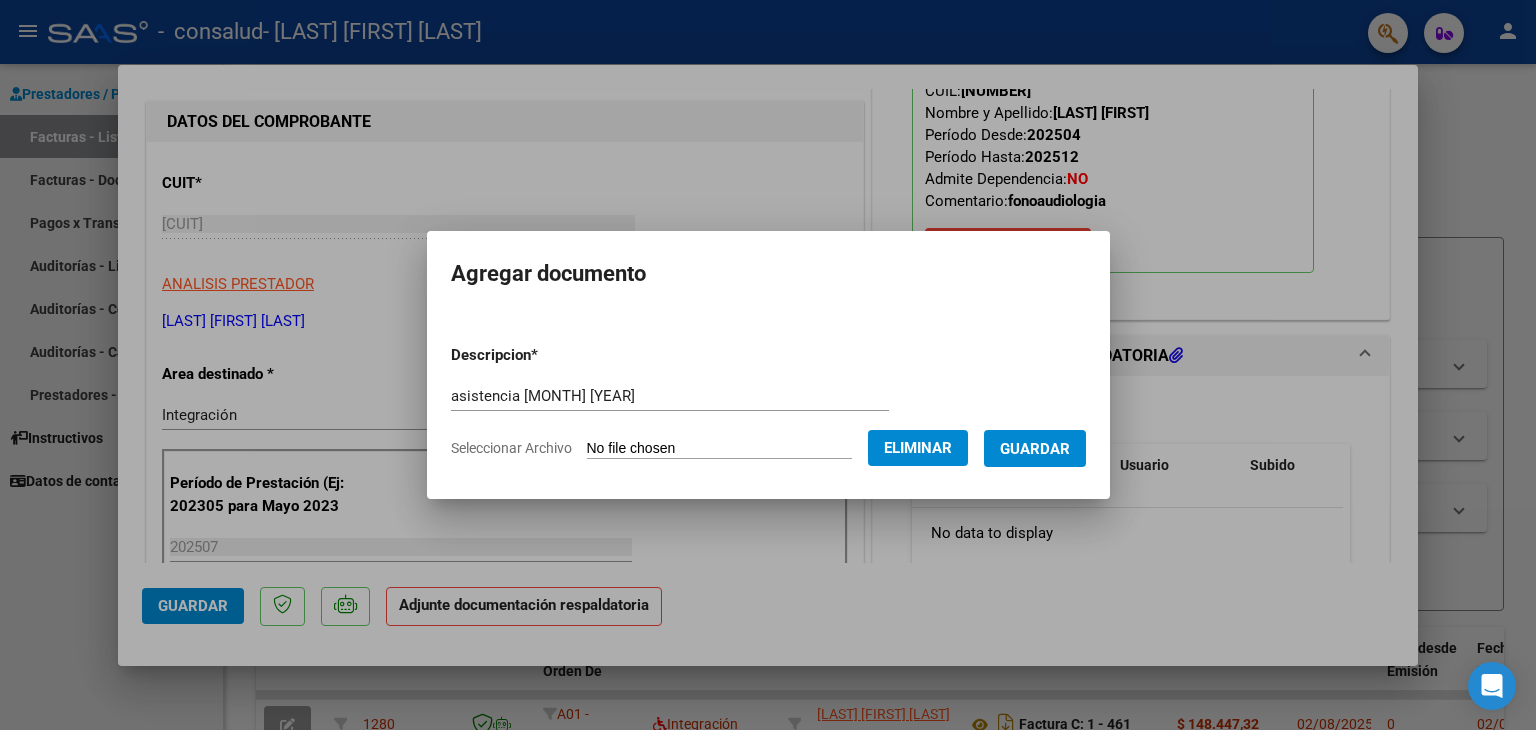 click on "Guardar" at bounding box center (1035, 449) 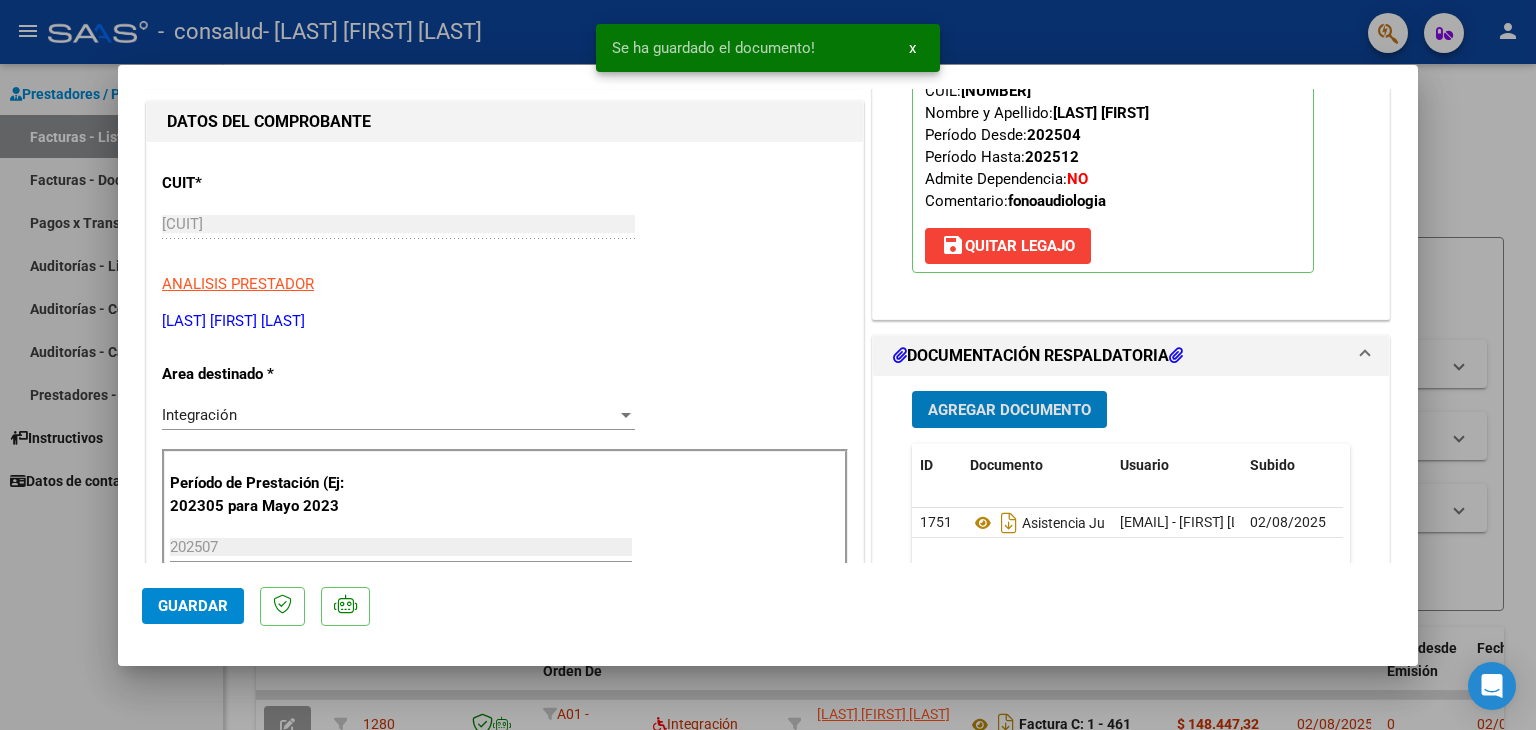 click on "Agregar Documento ID Documento Usuario Subido Acción 1751  Asistencia [MONTH] [YEAR]   [EMAIL] -   [FIRST] [LAST]    02/08/2025   1 total   1" at bounding box center (1131, 575) 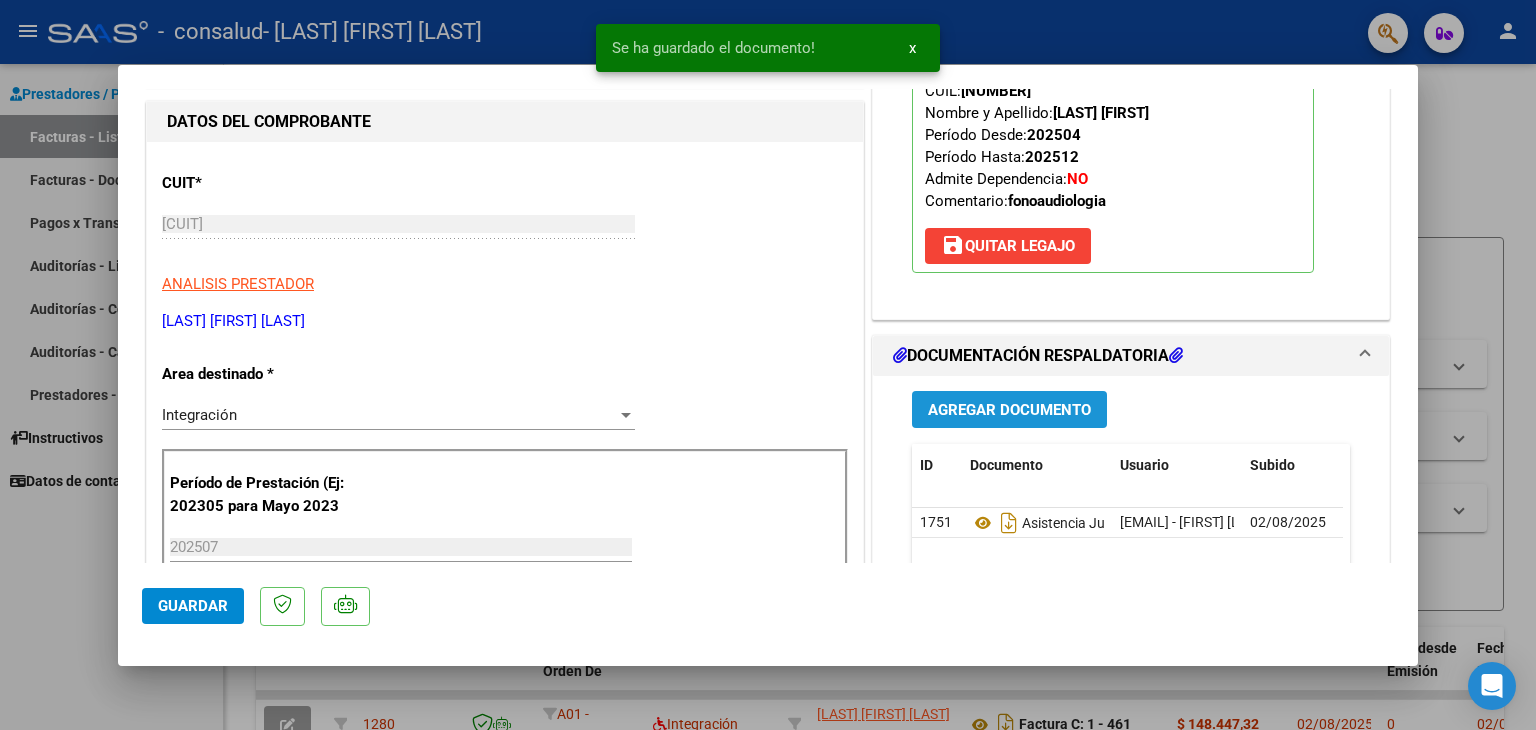 click on "Agregar Documento" at bounding box center (1009, 410) 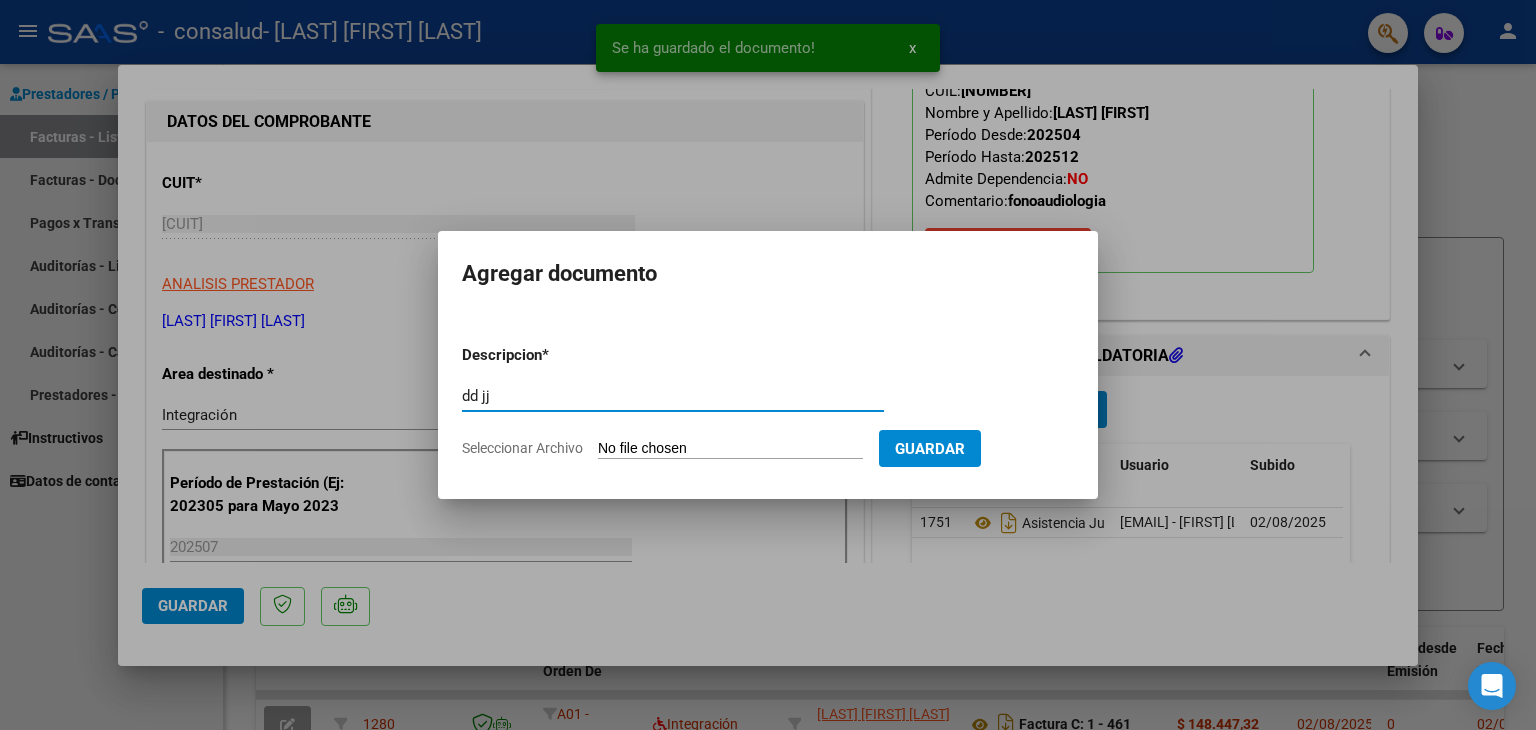 type on "dd jj" 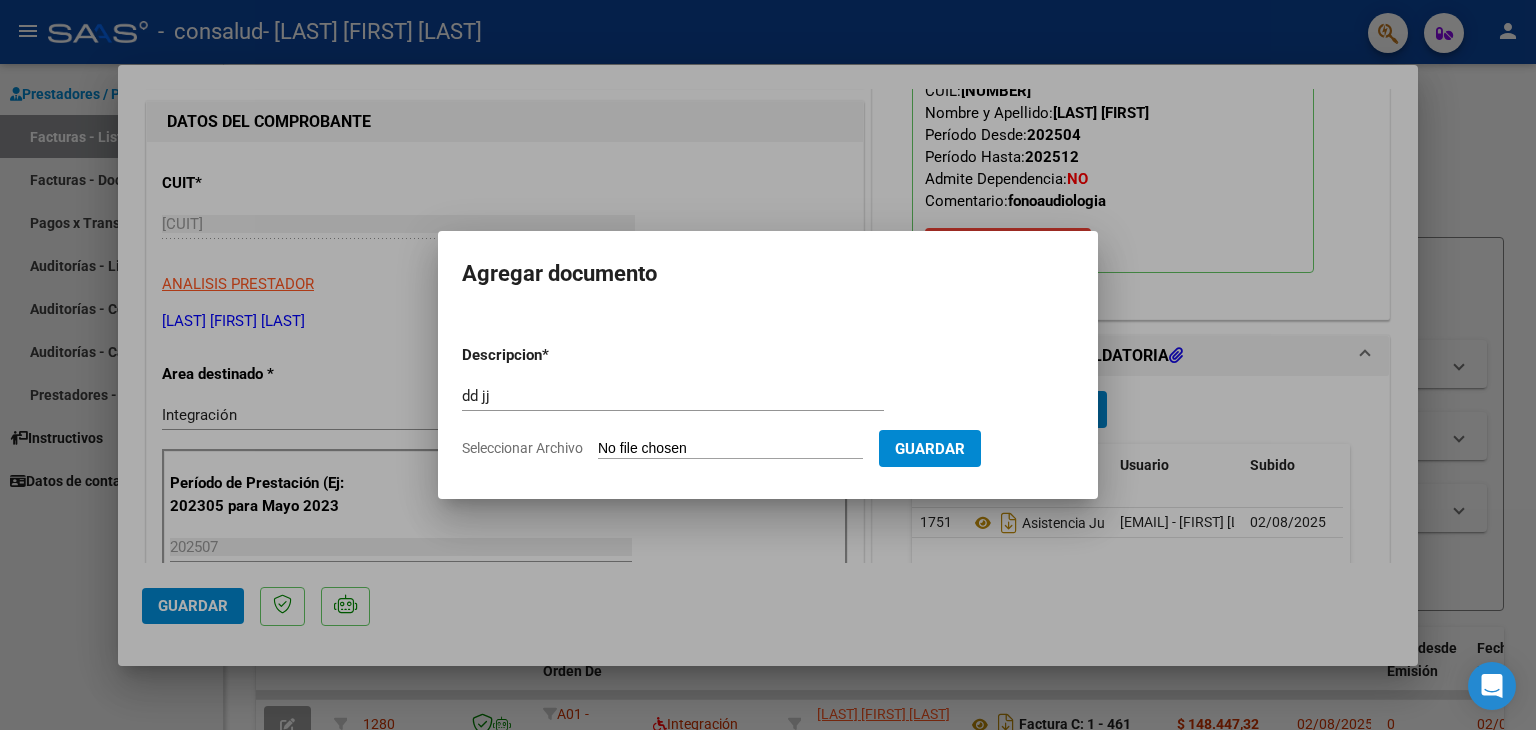 type on "C:\fakepath\DJ IB 07-[YEAR] [LAST] [FIRST] [LAST].pdf" 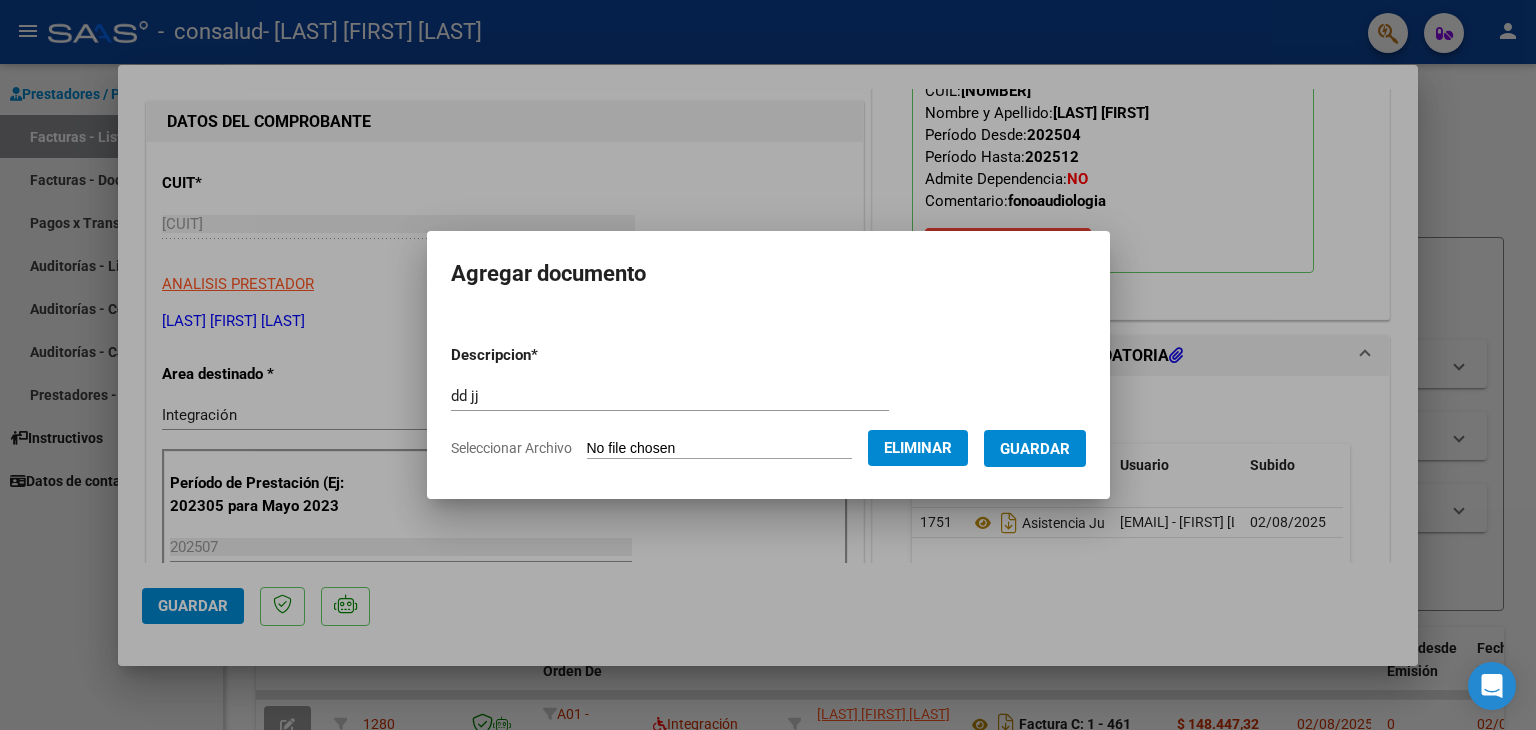 click on "Guardar" at bounding box center [1035, 448] 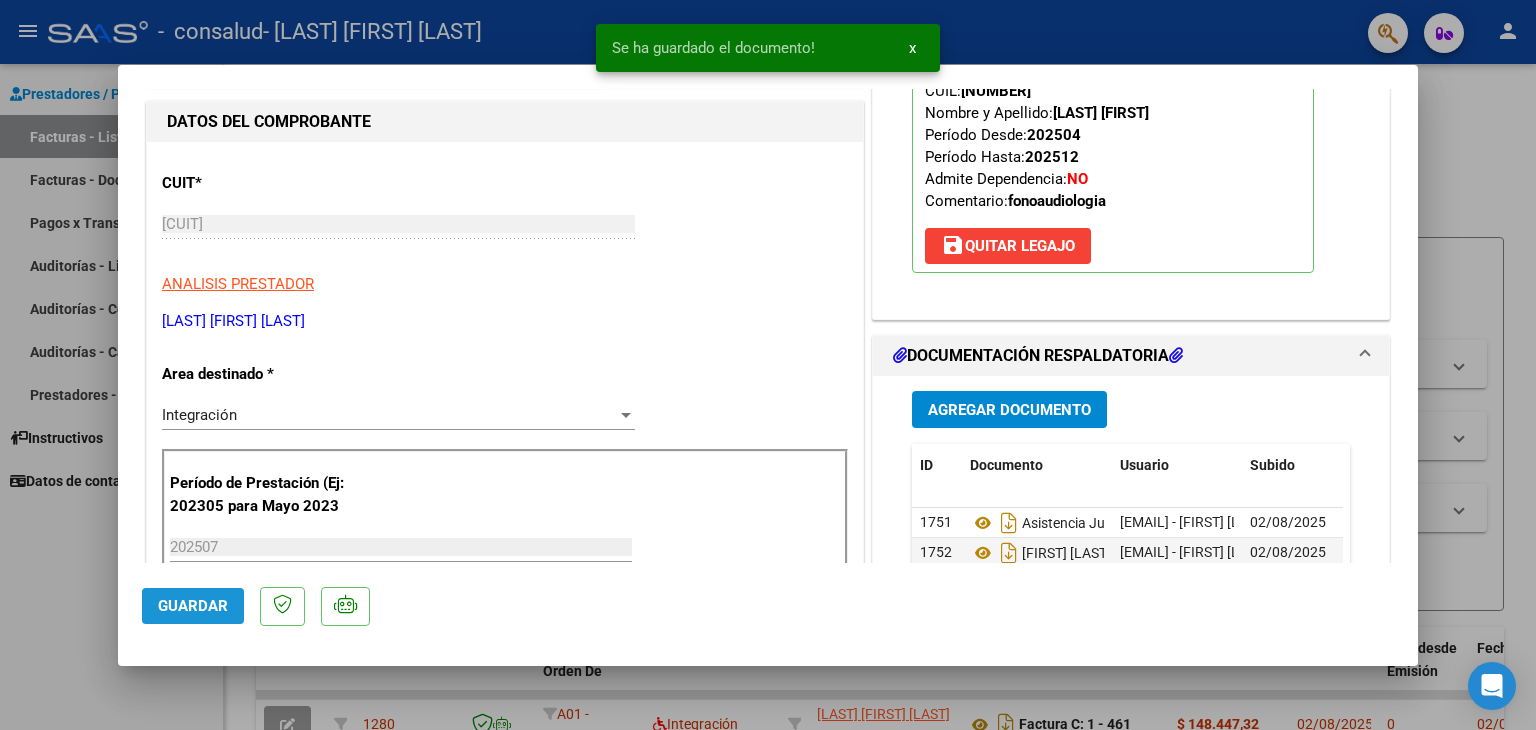 click on "Guardar" 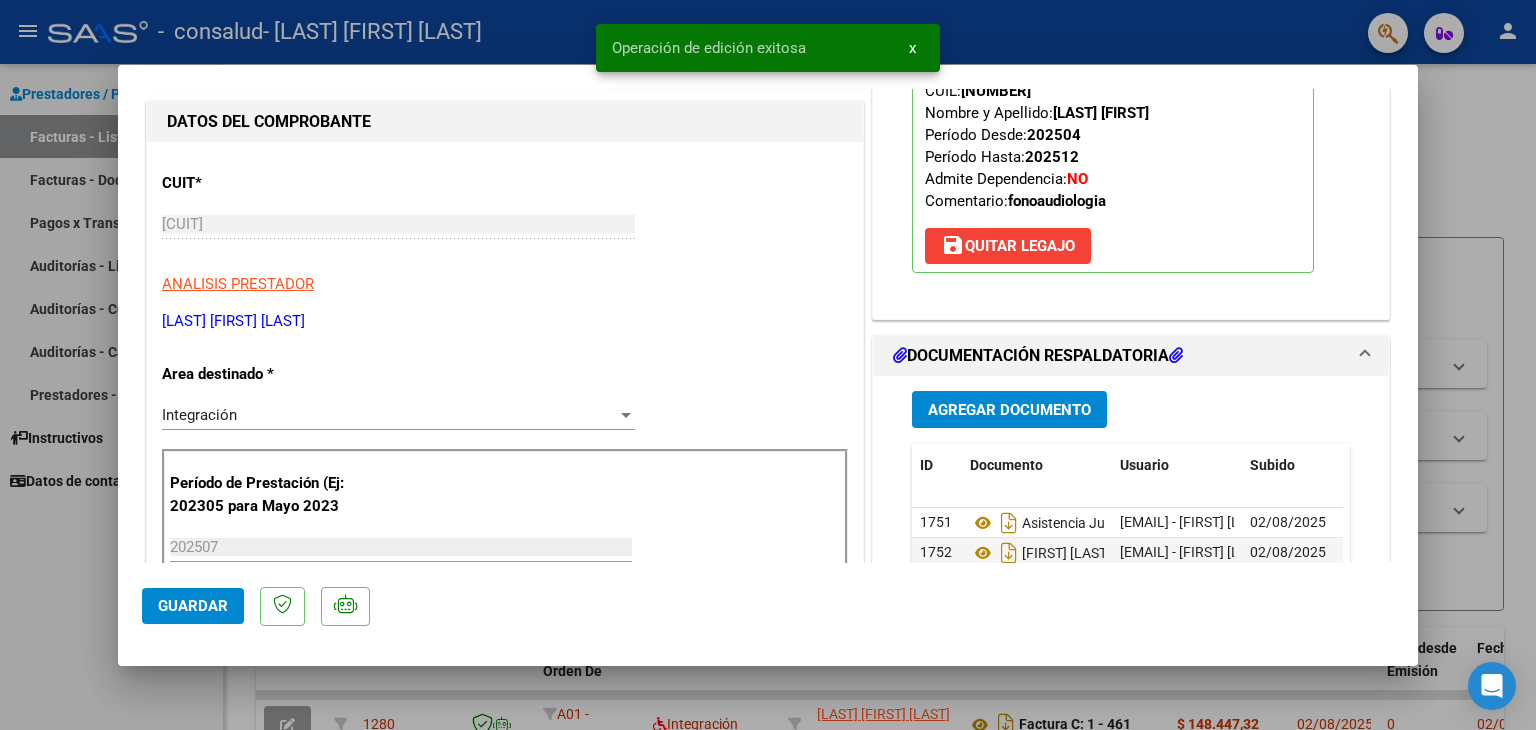 click on "Guardar" 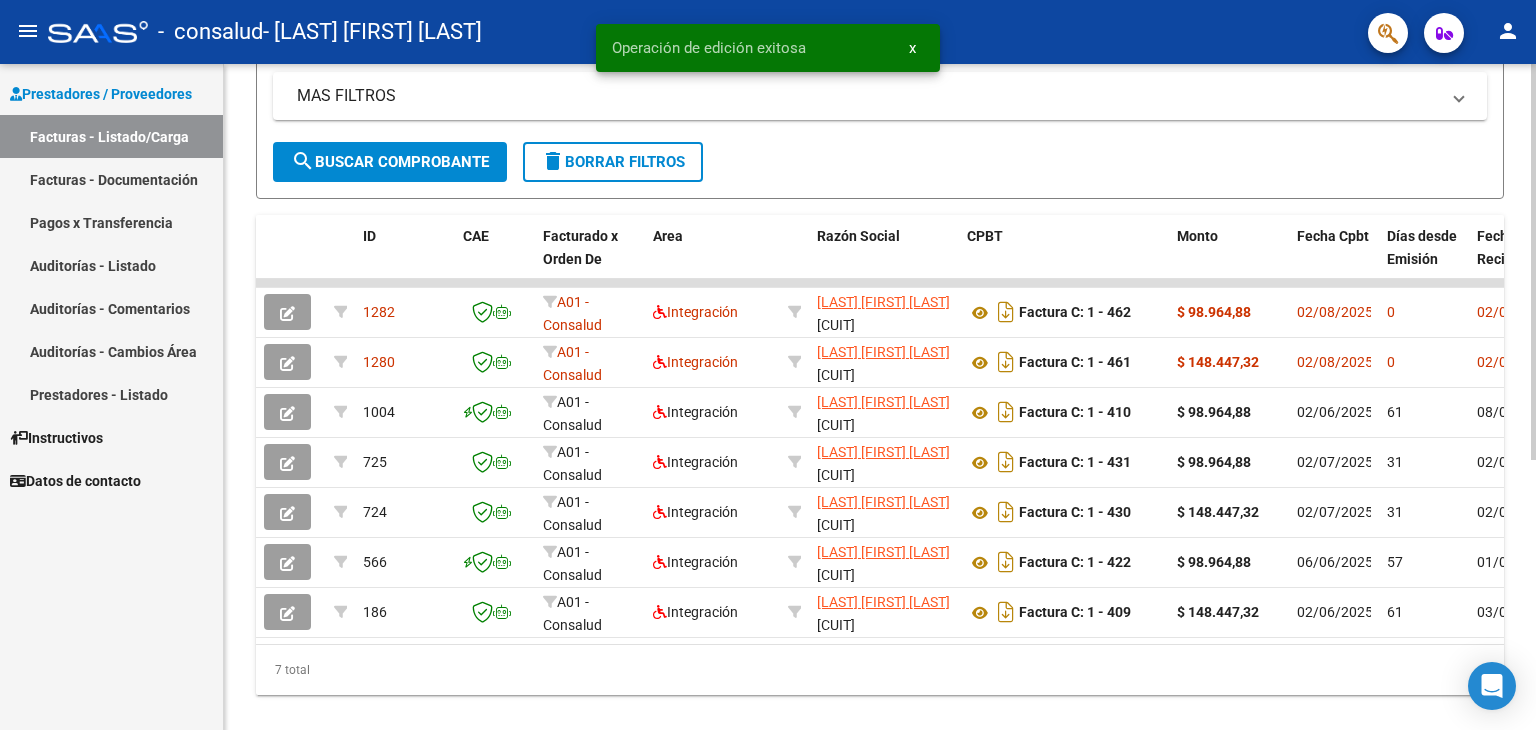 scroll, scrollTop: 412, scrollLeft: 0, axis: vertical 